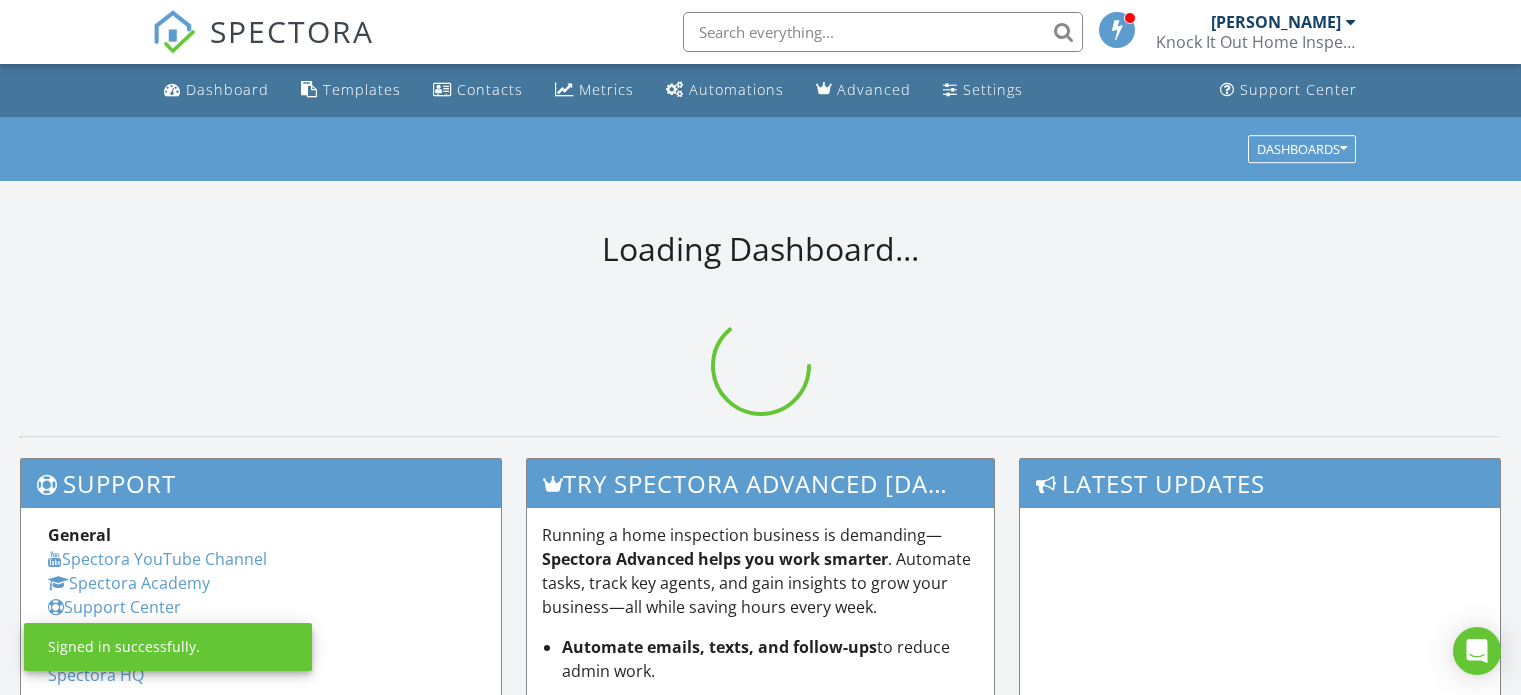 scroll, scrollTop: 0, scrollLeft: 0, axis: both 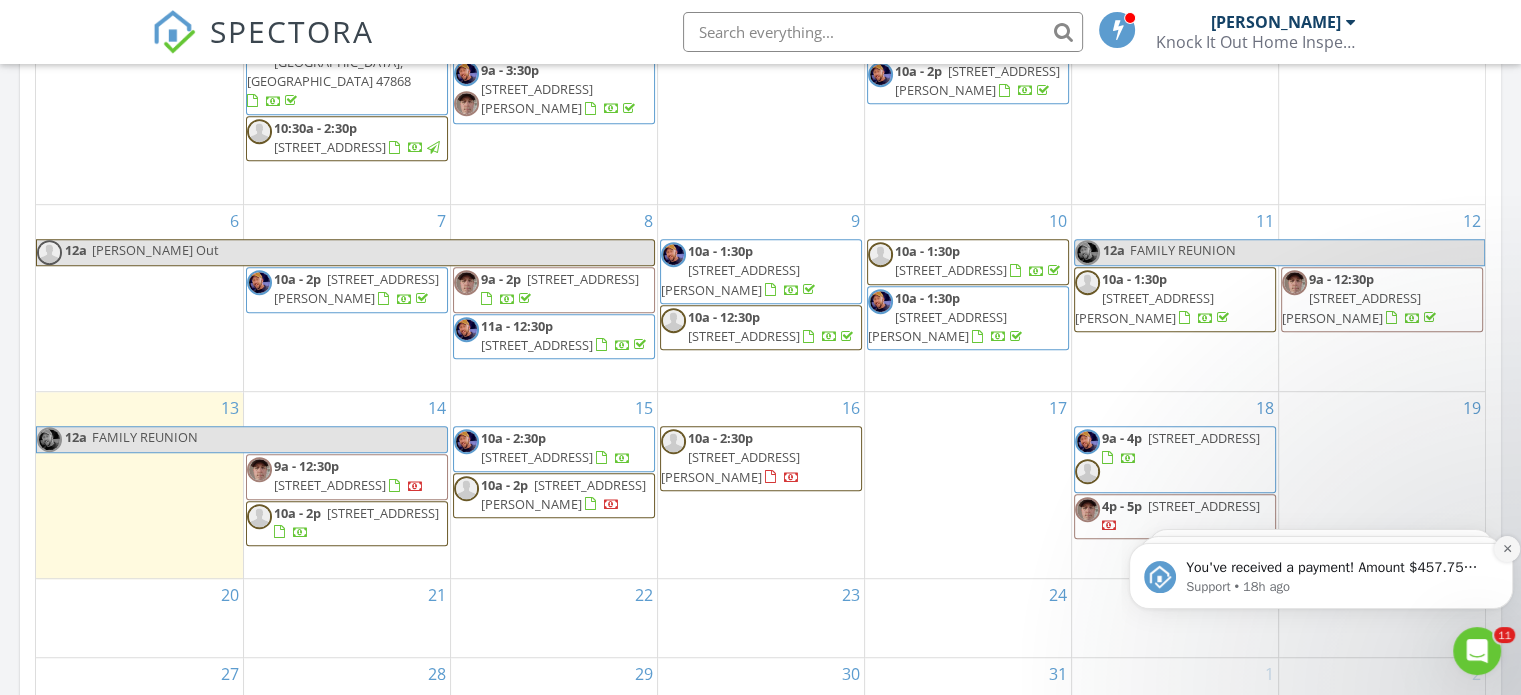 click 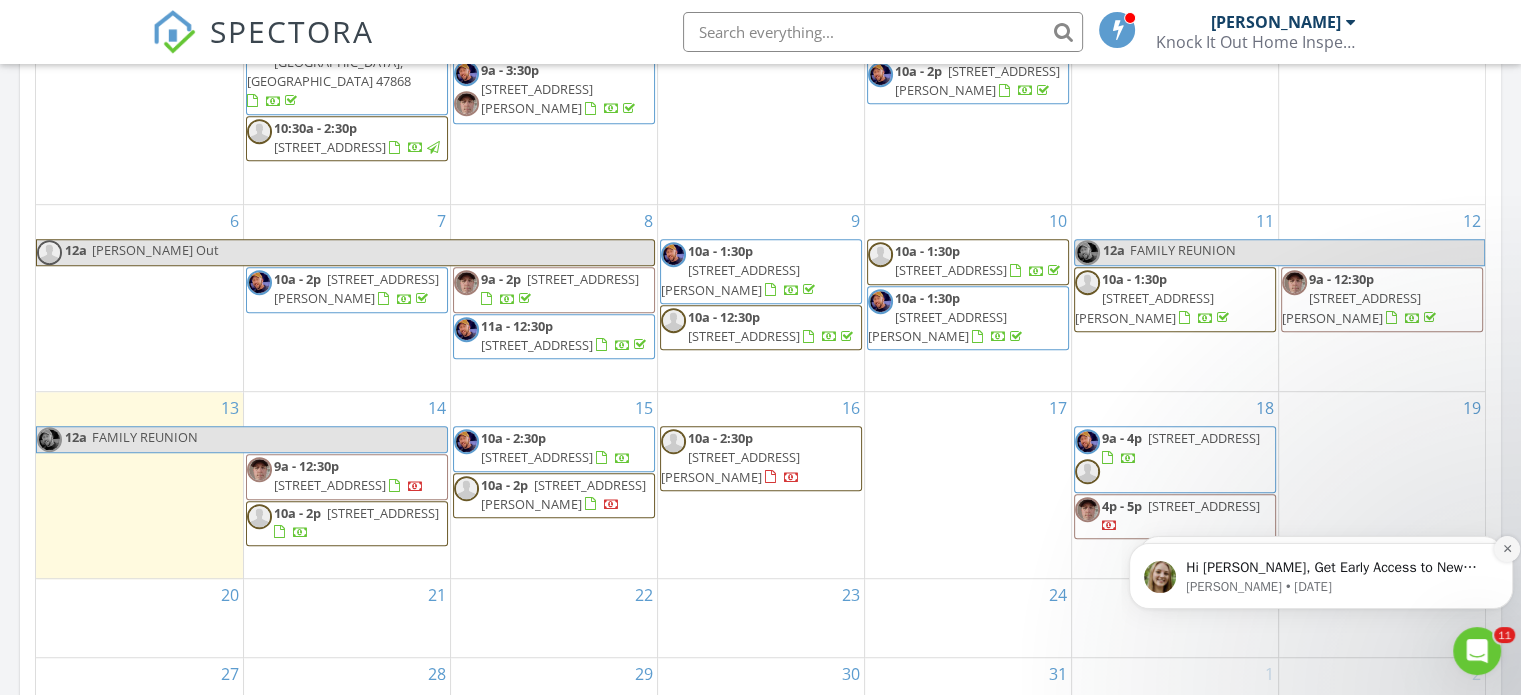 click 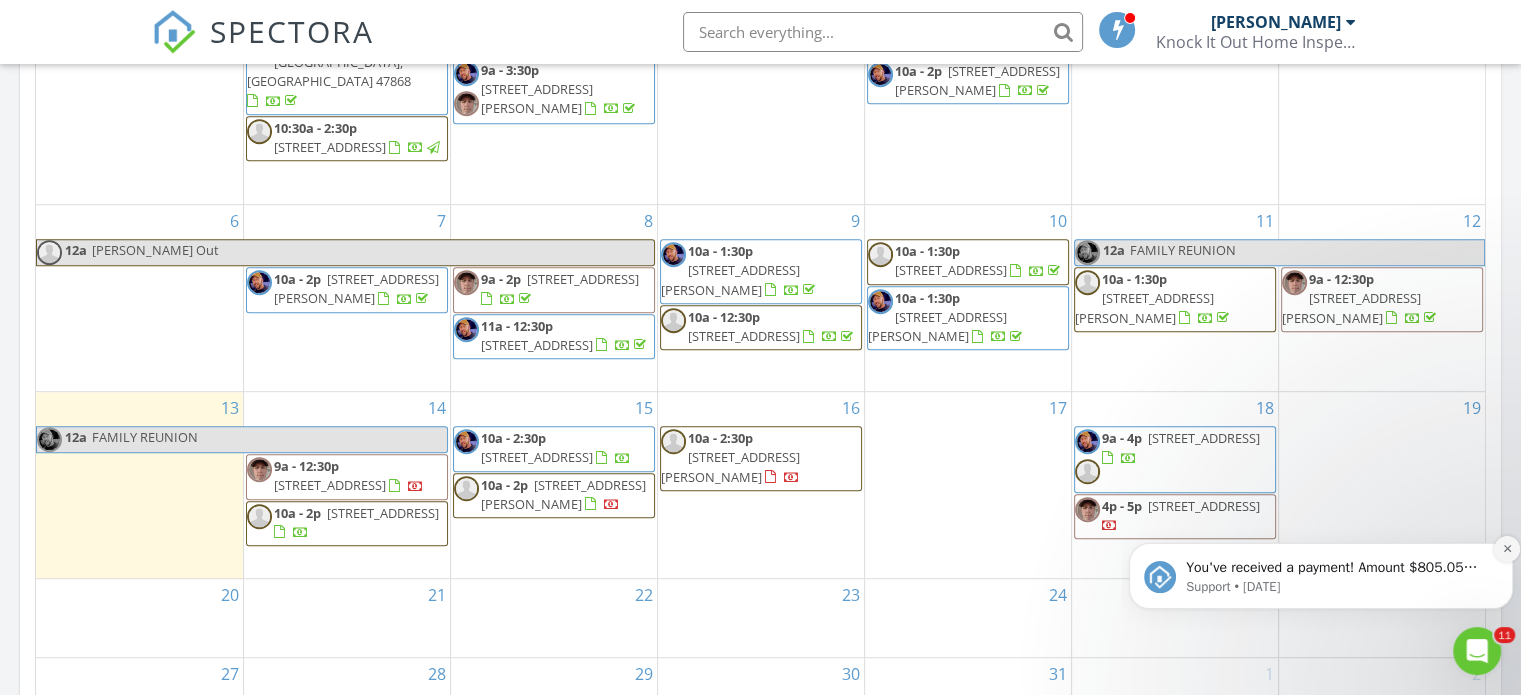 click 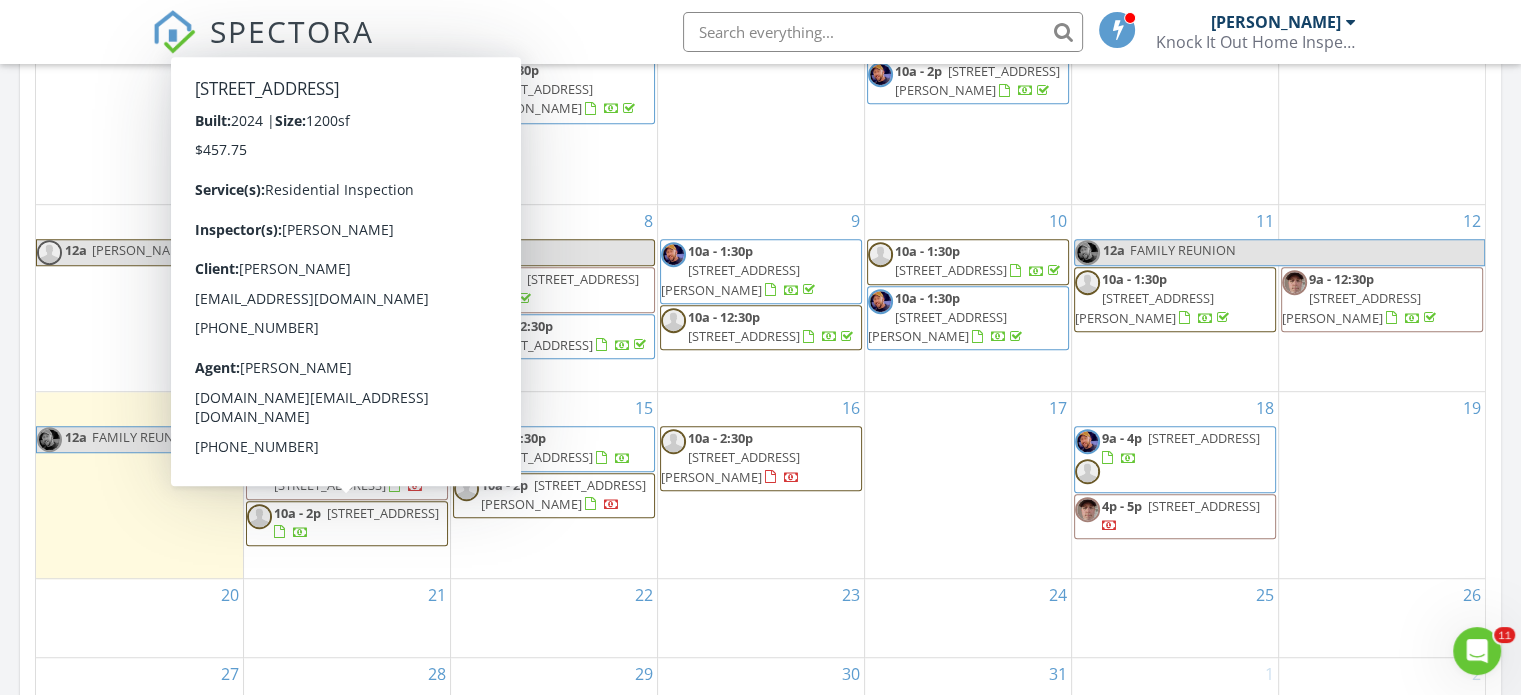click on "[STREET_ADDRESS]" at bounding box center [383, 513] 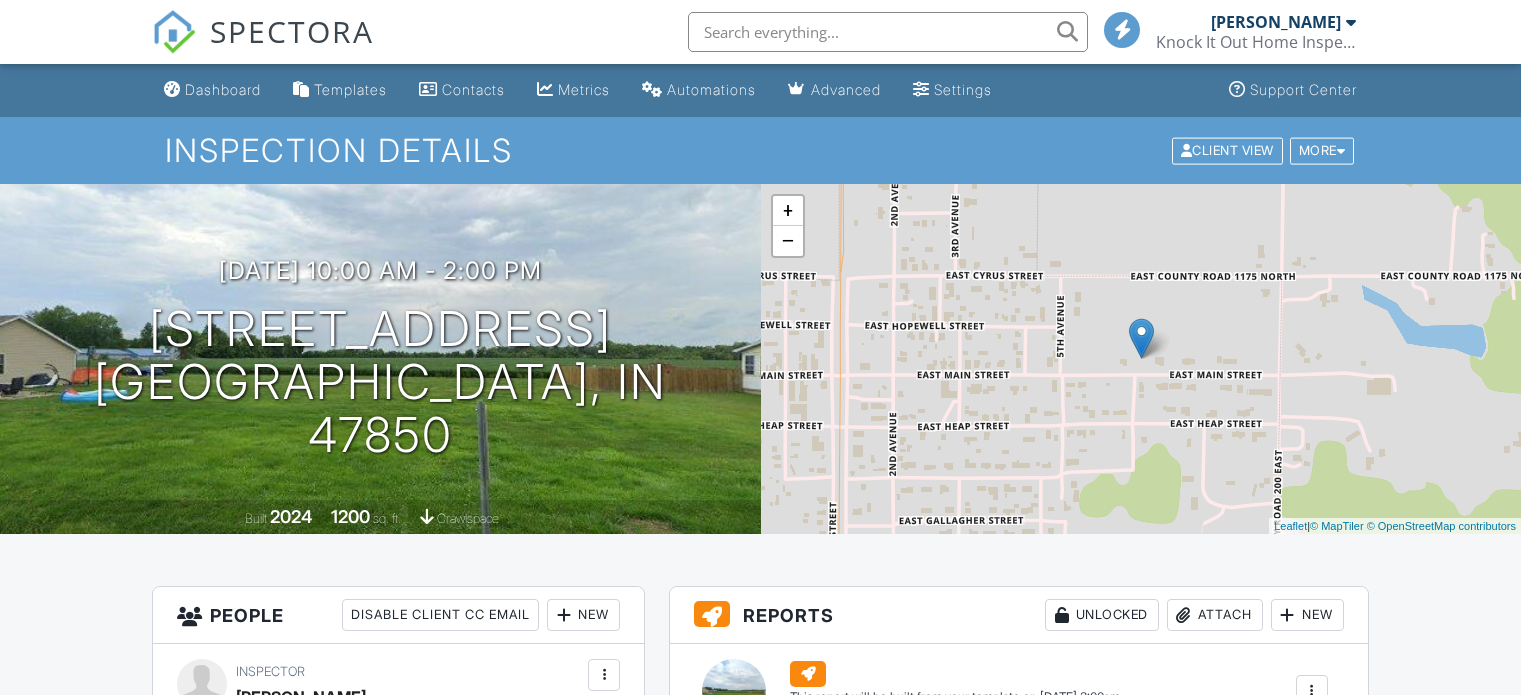 scroll, scrollTop: 900, scrollLeft: 0, axis: vertical 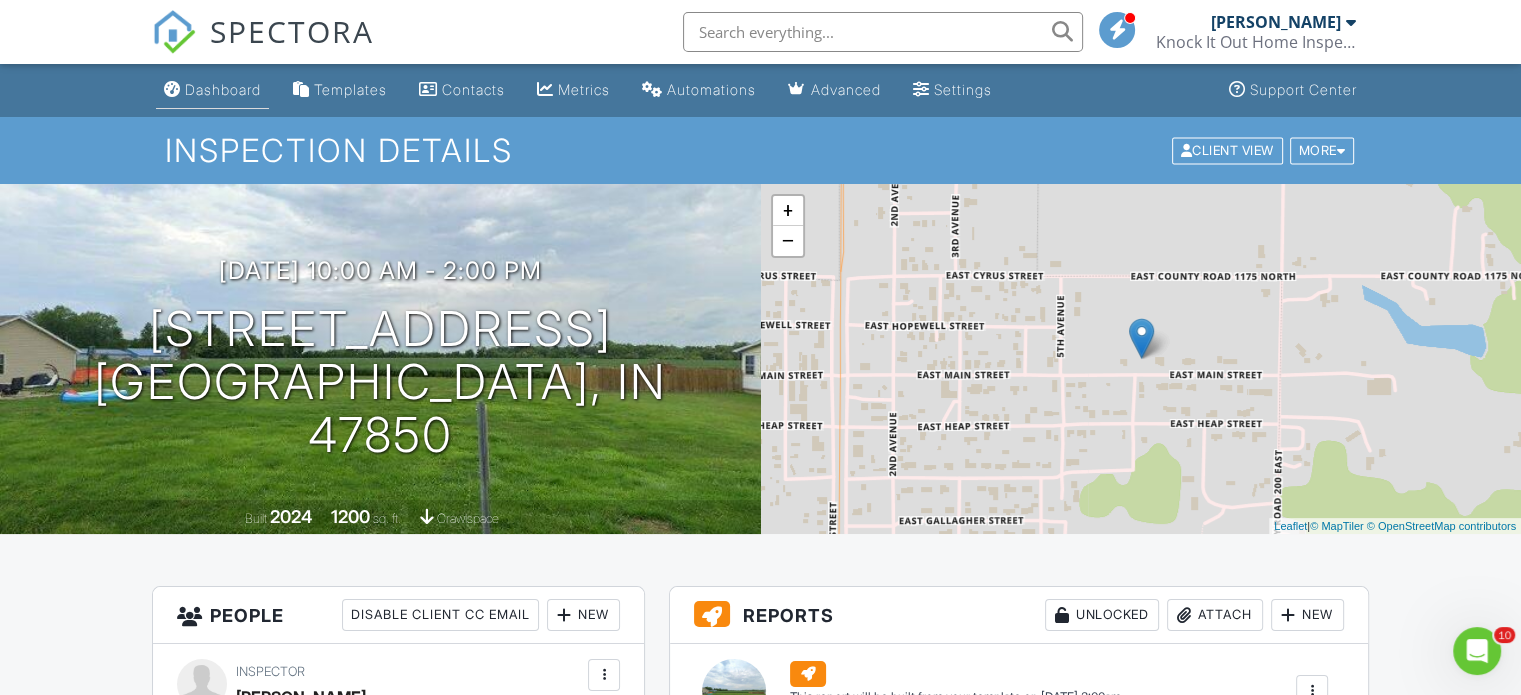 click on "Dashboard" at bounding box center [223, 89] 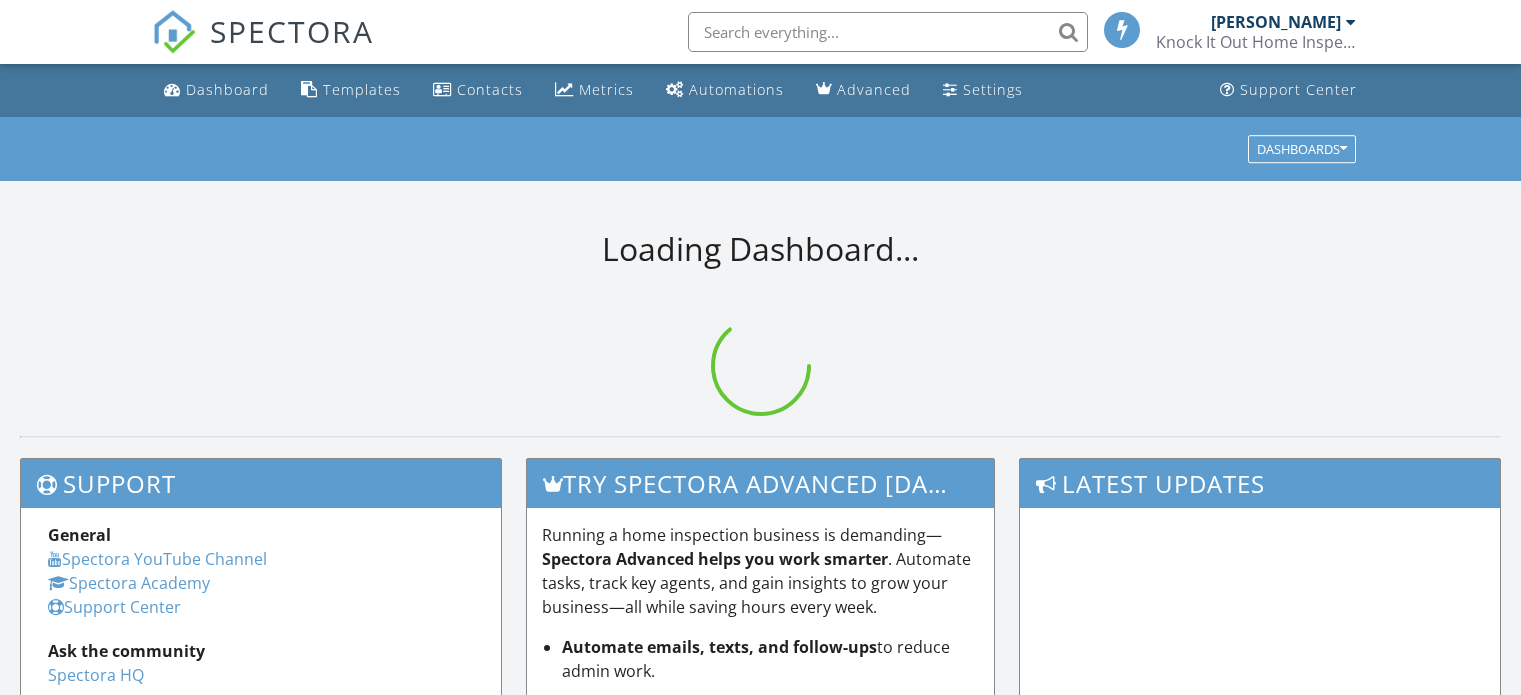 scroll, scrollTop: 0, scrollLeft: 0, axis: both 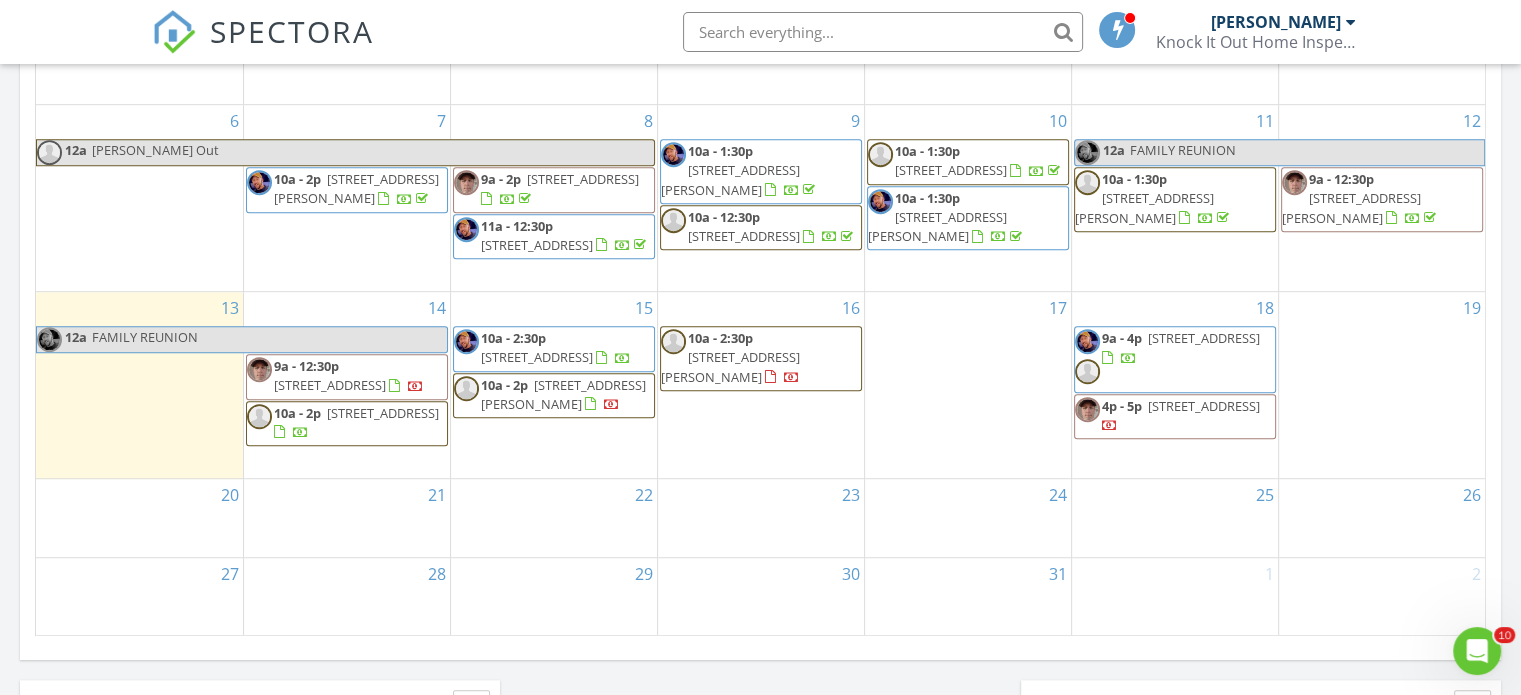 click on "9a - 12:30p
2009 Hulman St, Terre Haute 47803" at bounding box center (349, 375) 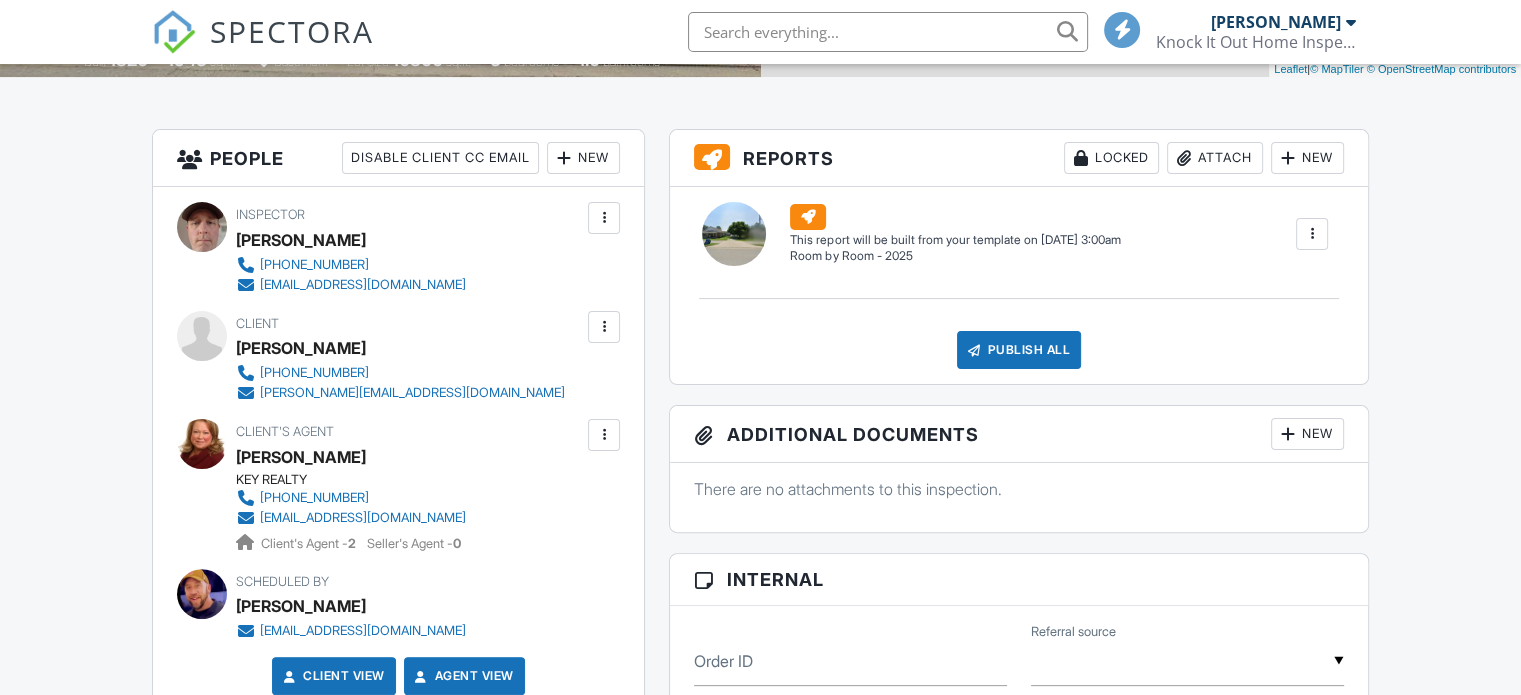 scroll, scrollTop: 0, scrollLeft: 0, axis: both 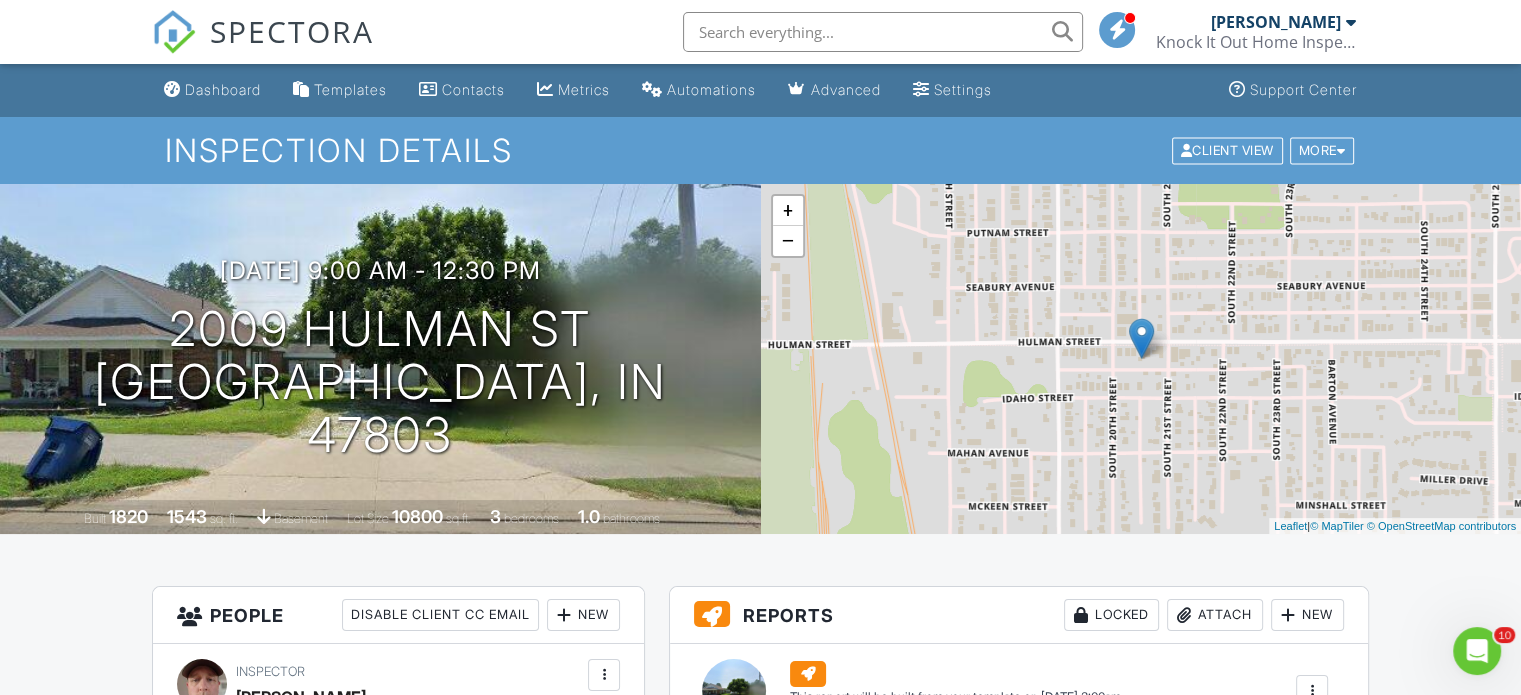 click on "Dashboard" at bounding box center [212, 90] 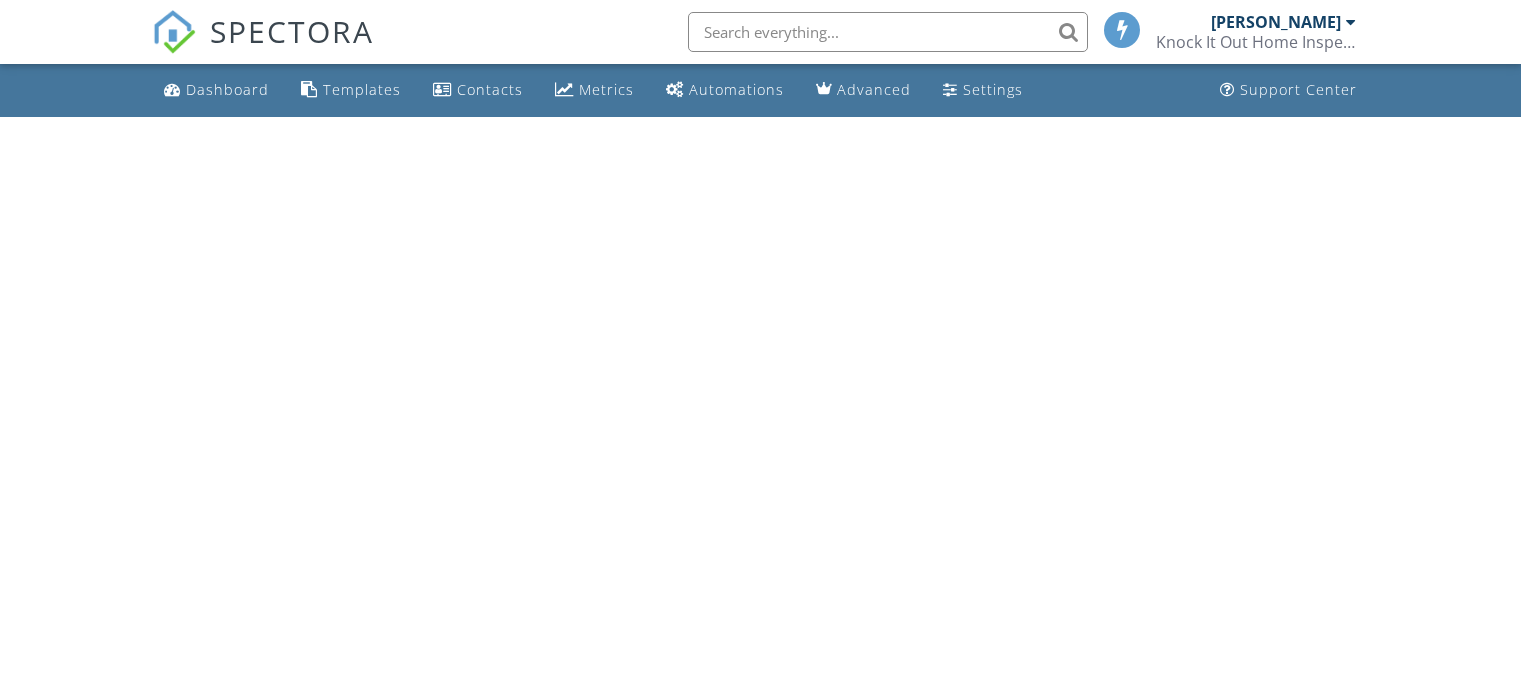 scroll, scrollTop: 0, scrollLeft: 0, axis: both 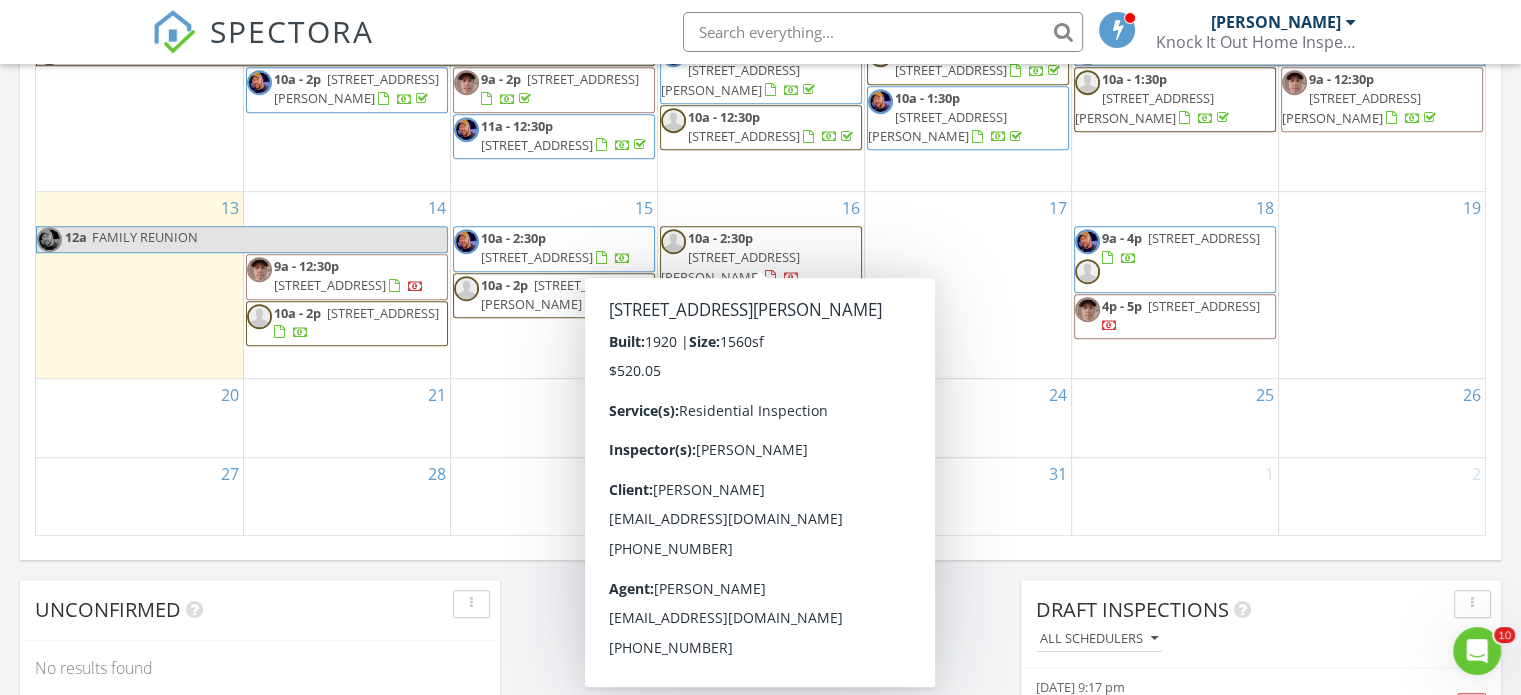 click on "10a - 2:30p" at bounding box center (720, 238) 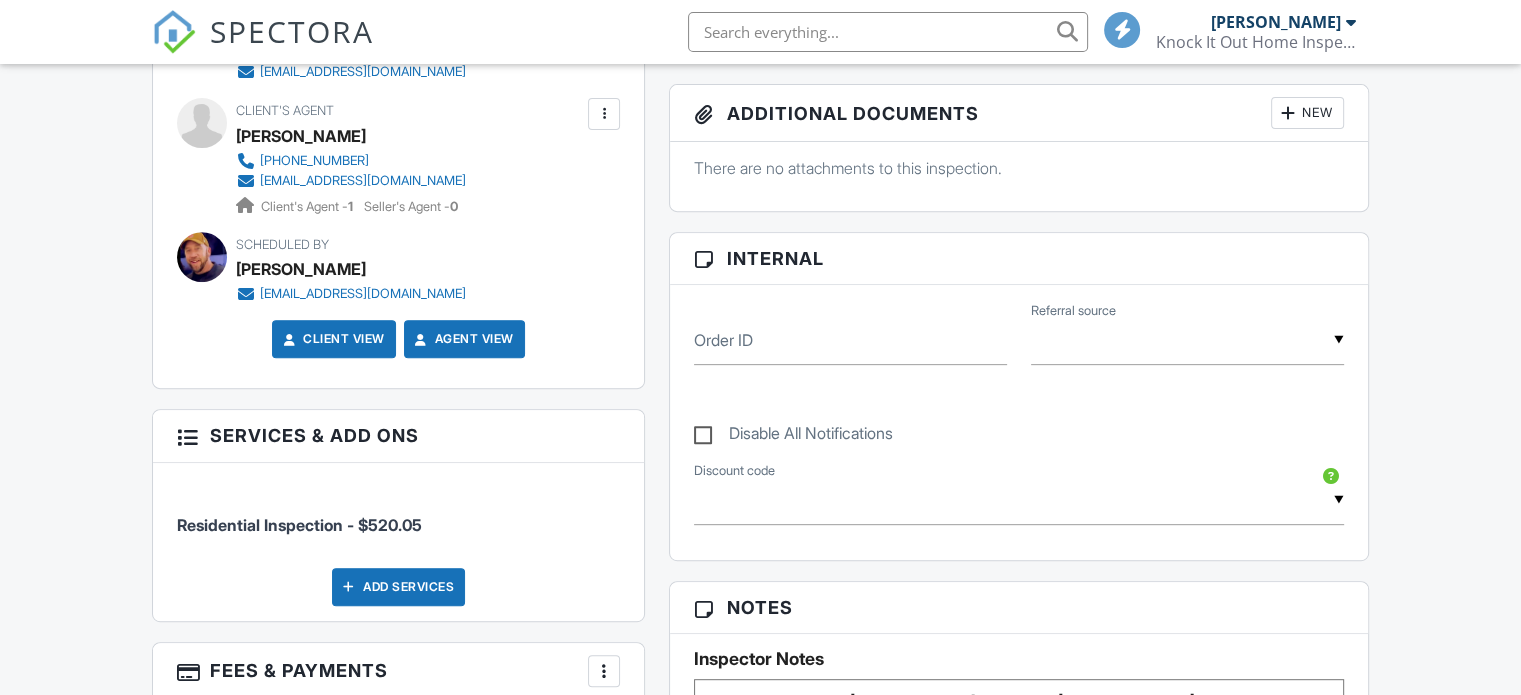 scroll, scrollTop: 800, scrollLeft: 0, axis: vertical 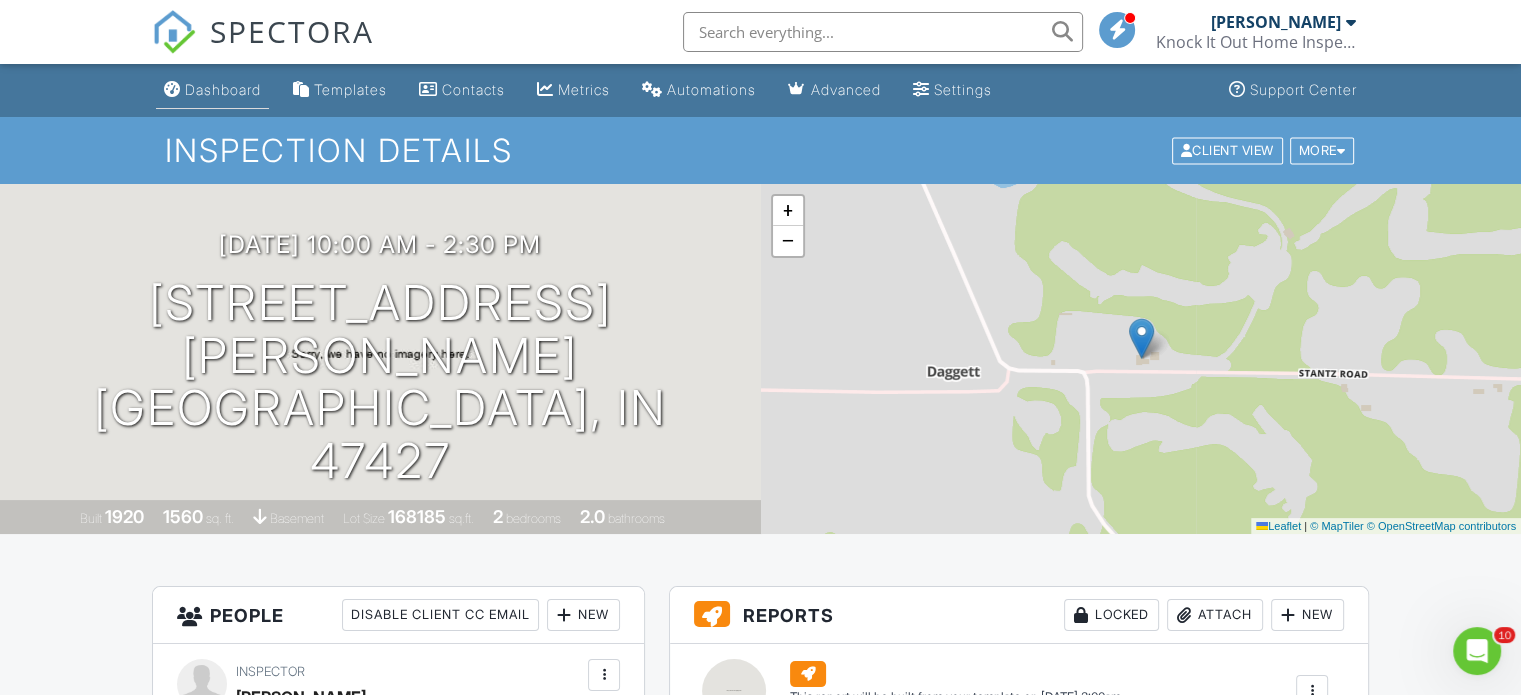 click on "Dashboard" at bounding box center [212, 90] 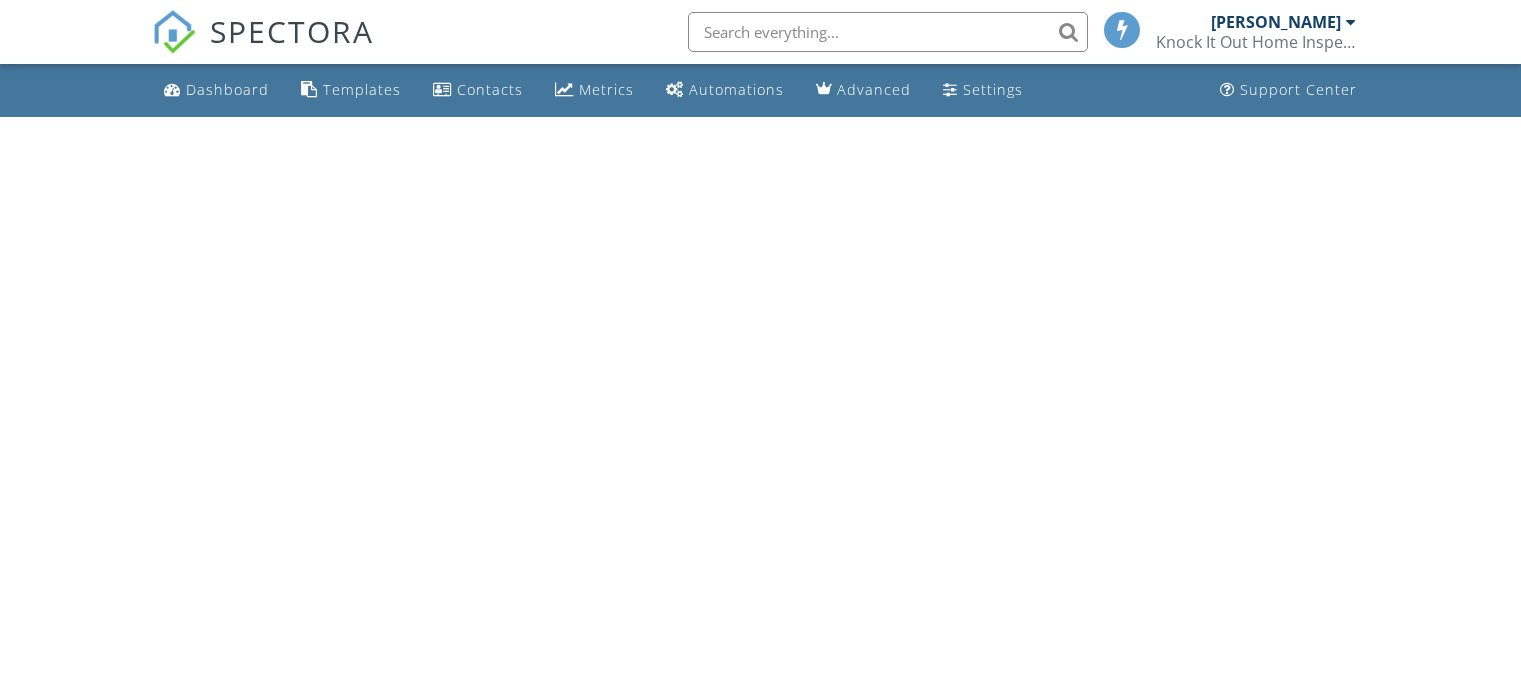 scroll, scrollTop: 0, scrollLeft: 0, axis: both 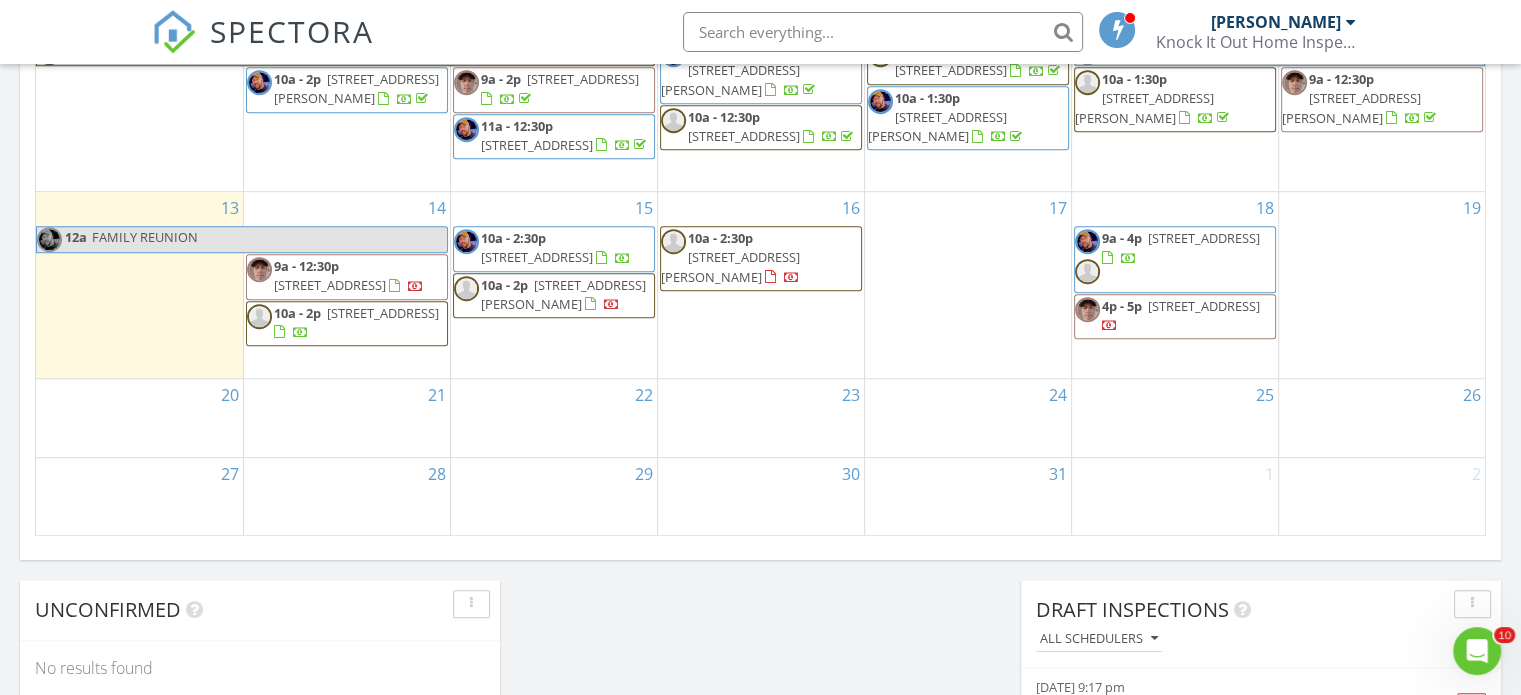 click on "[STREET_ADDRESS]" at bounding box center (383, 313) 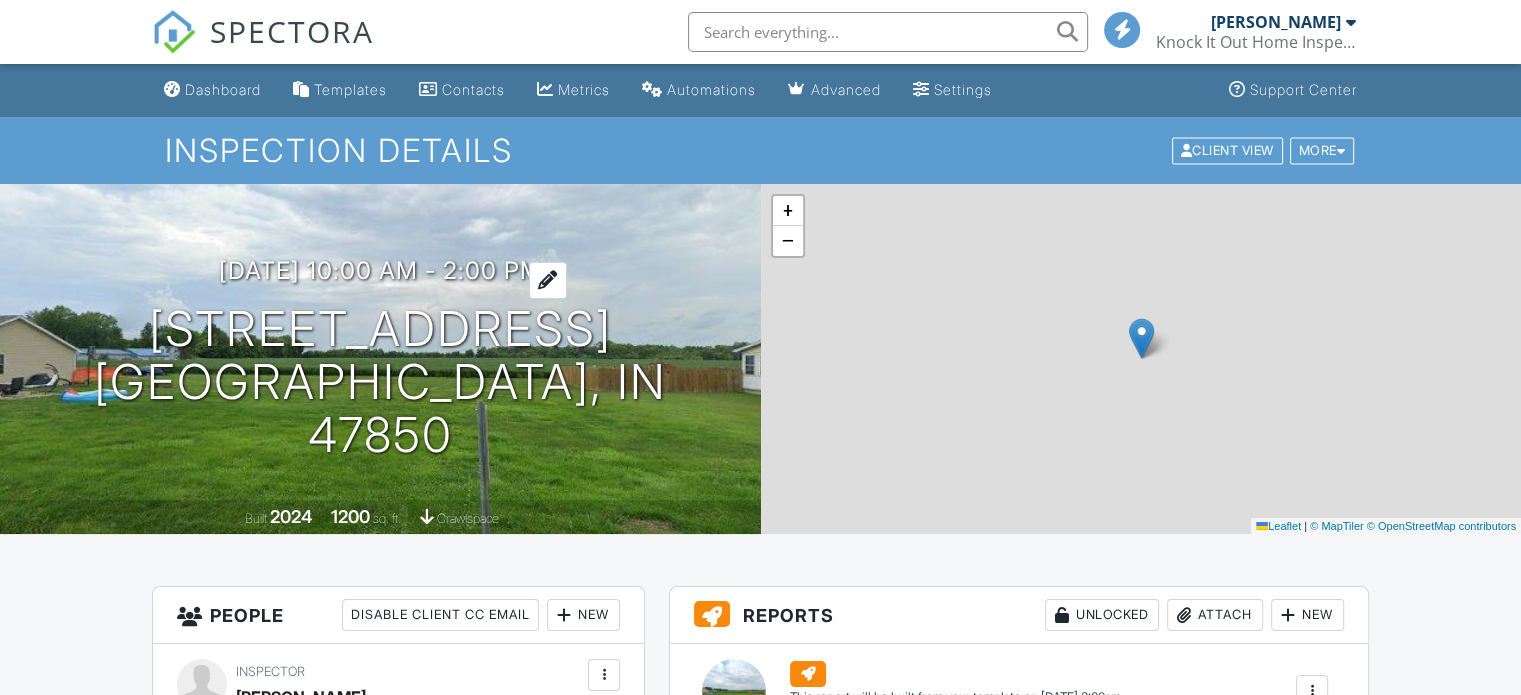 scroll, scrollTop: 136, scrollLeft: 0, axis: vertical 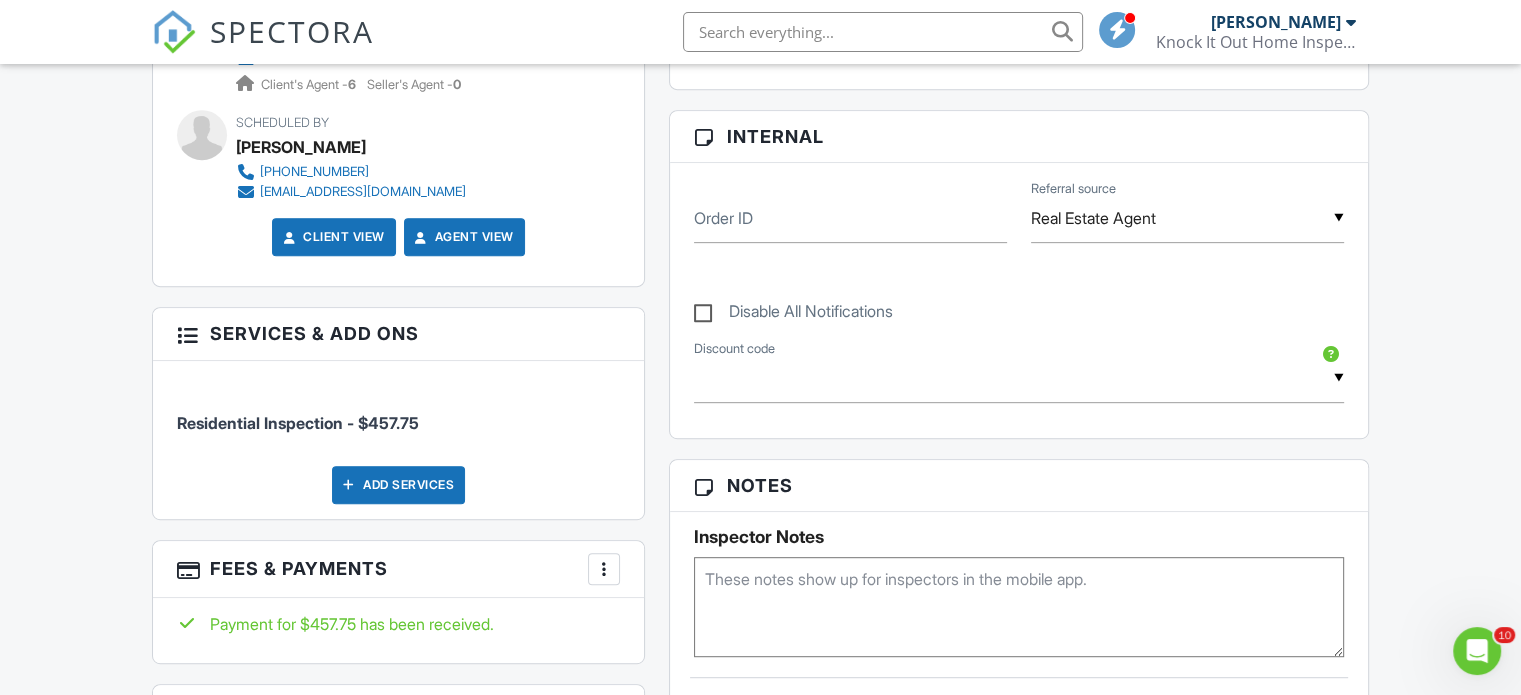 click at bounding box center (1019, 607) 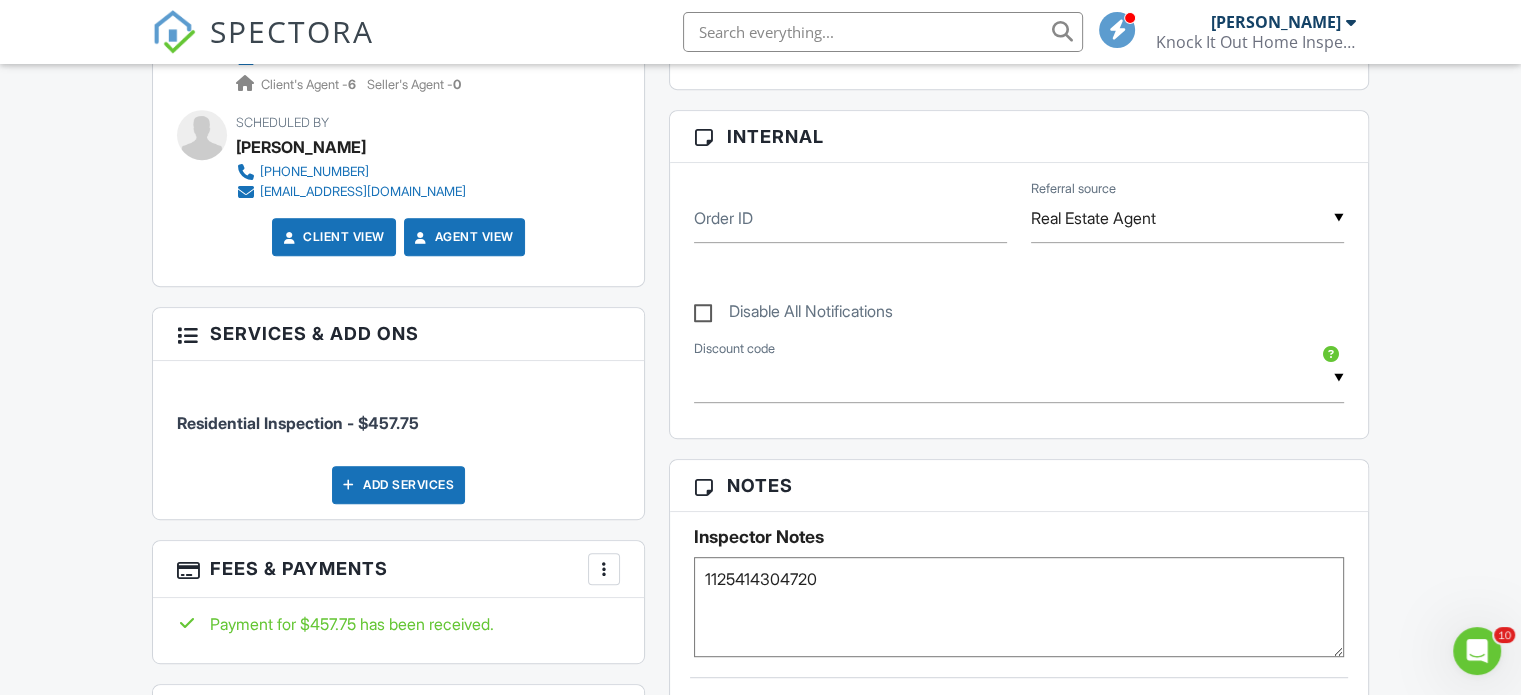 scroll, scrollTop: 1100, scrollLeft: 0, axis: vertical 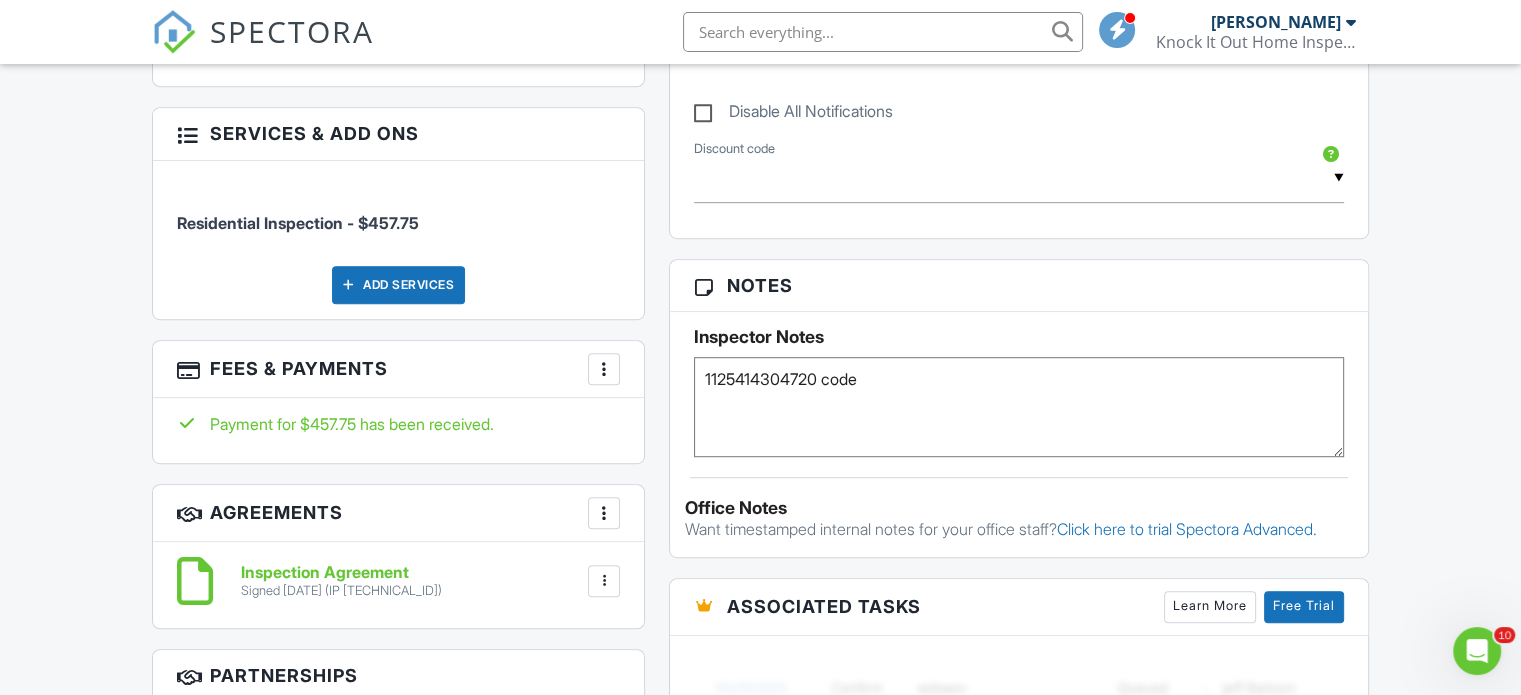 type on "1125414304720 code" 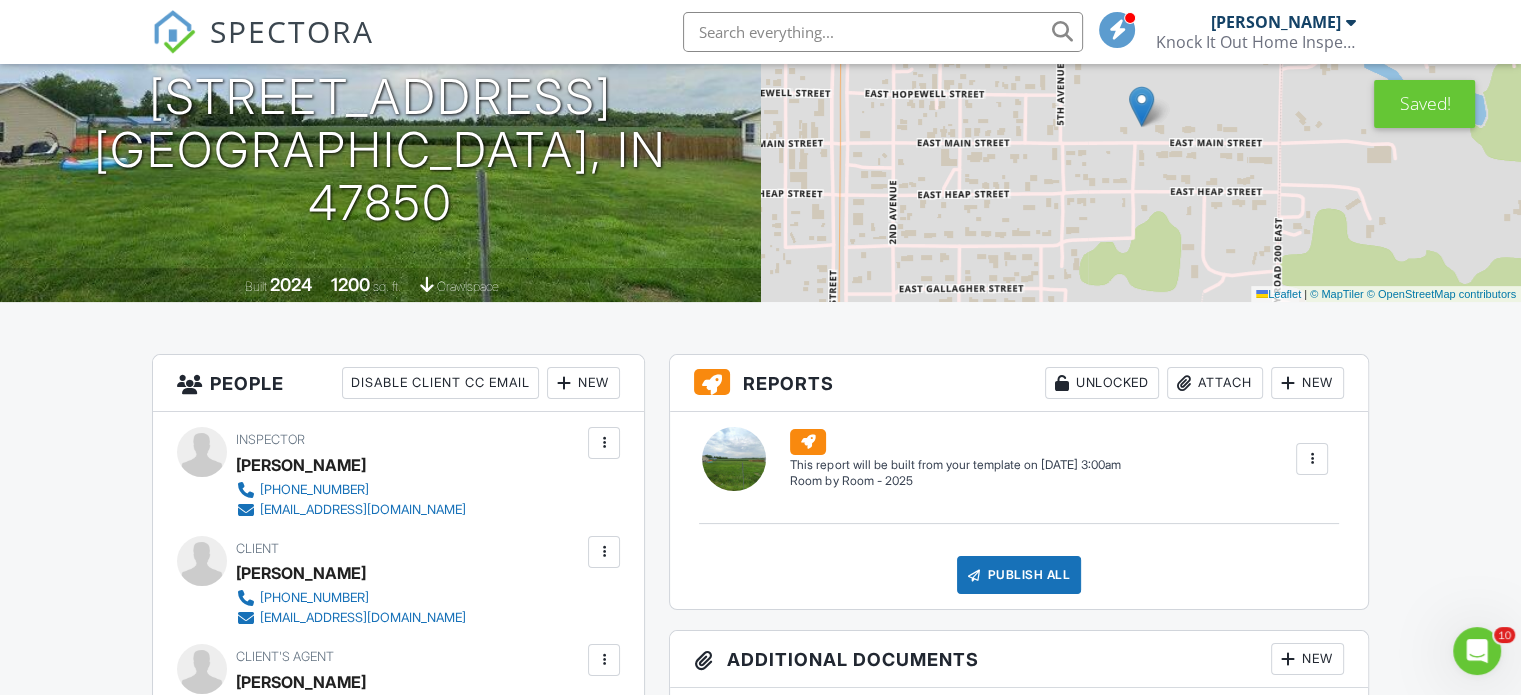 scroll, scrollTop: 0, scrollLeft: 0, axis: both 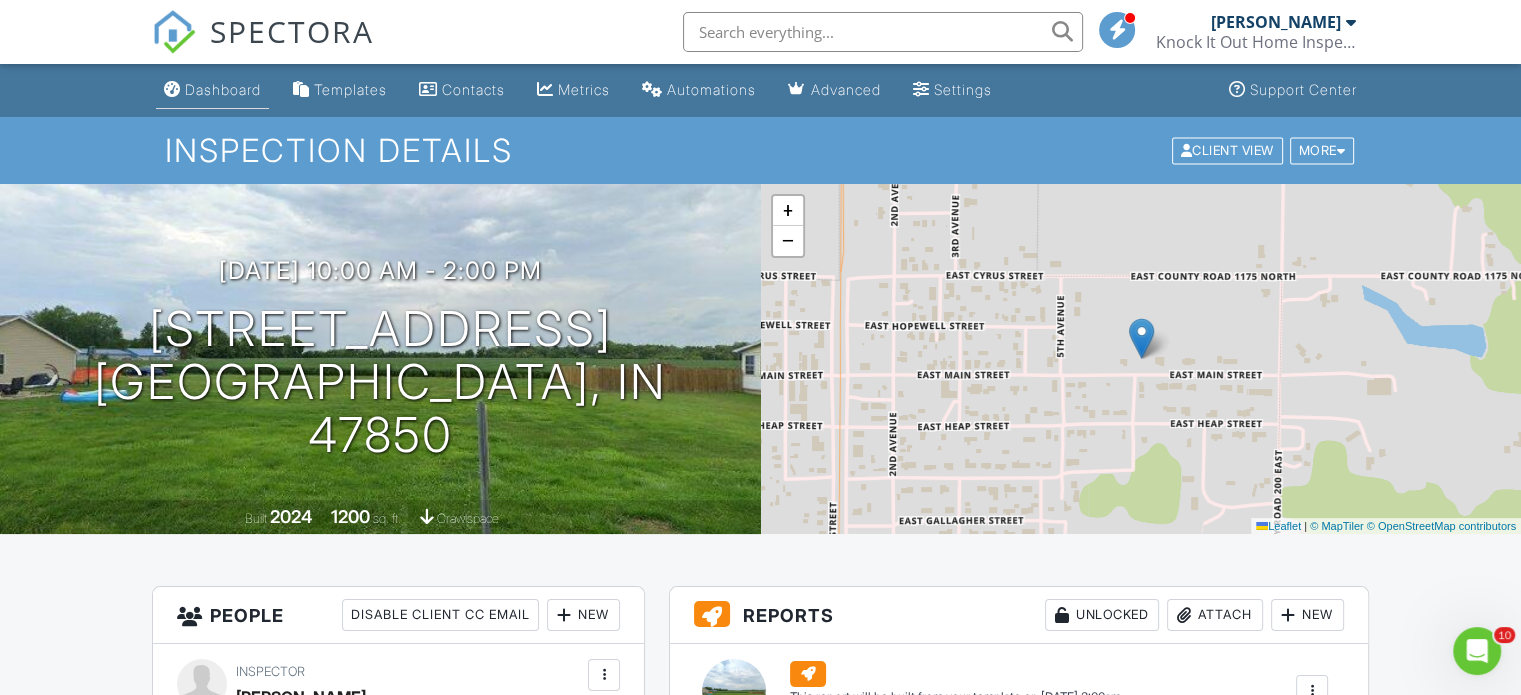 click on "Dashboard" at bounding box center (223, 89) 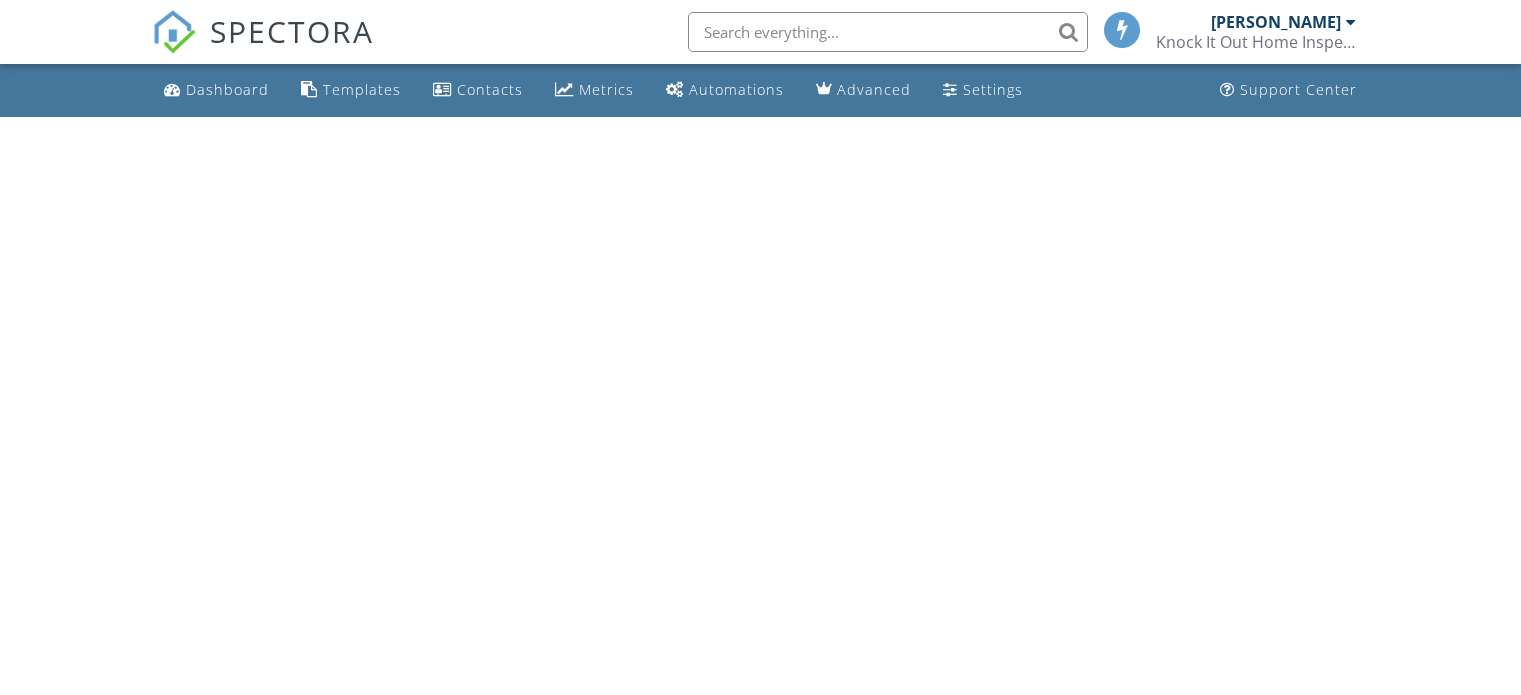 scroll, scrollTop: 0, scrollLeft: 0, axis: both 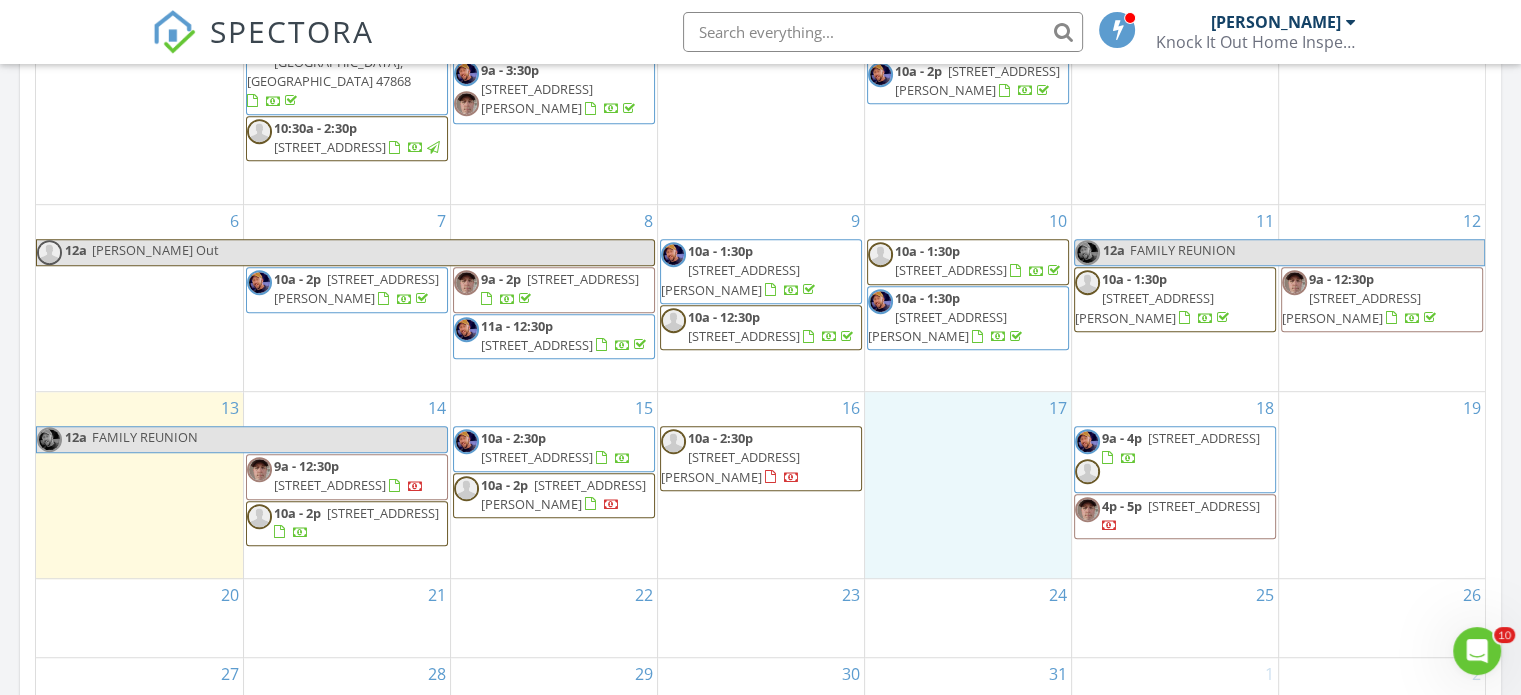 drag, startPoint x: 1004, startPoint y: 436, endPoint x: 968, endPoint y: 447, distance: 37.64306 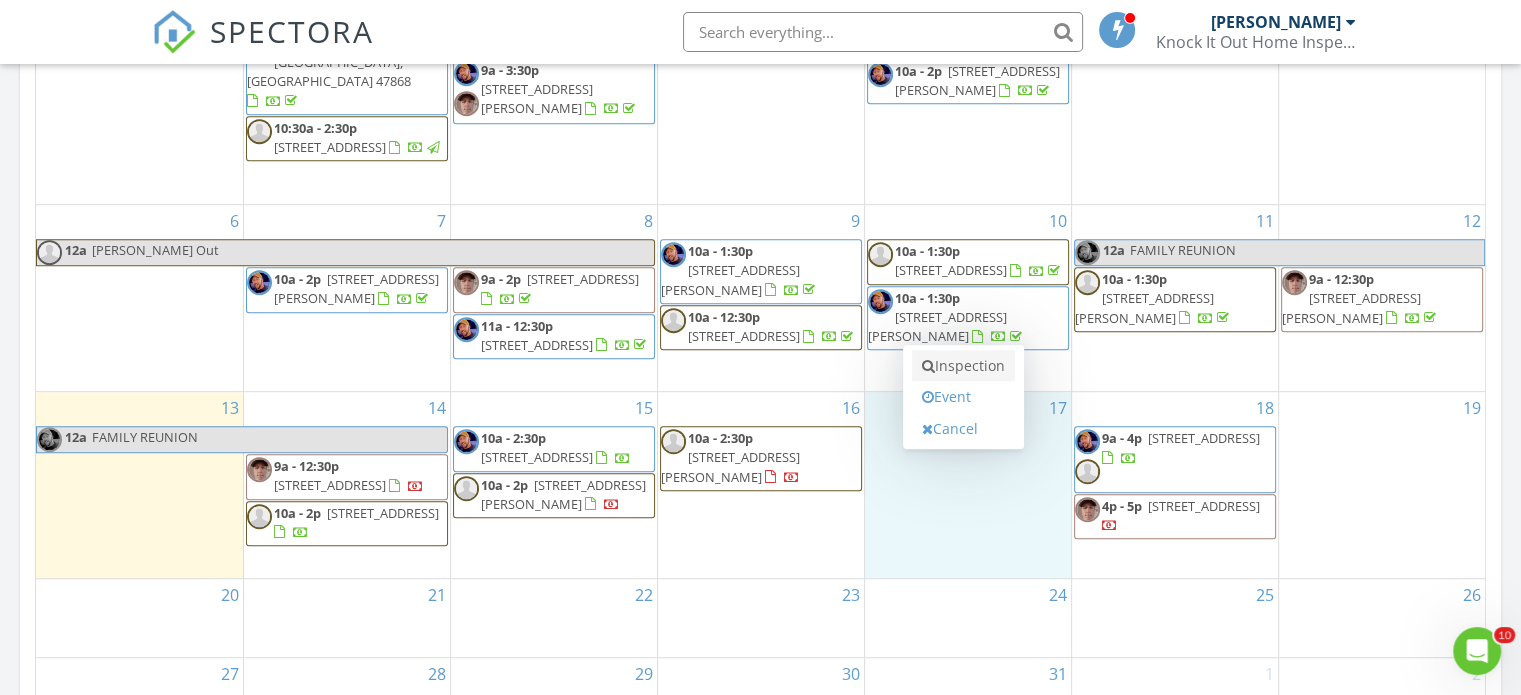click on "Inspection" at bounding box center (963, 366) 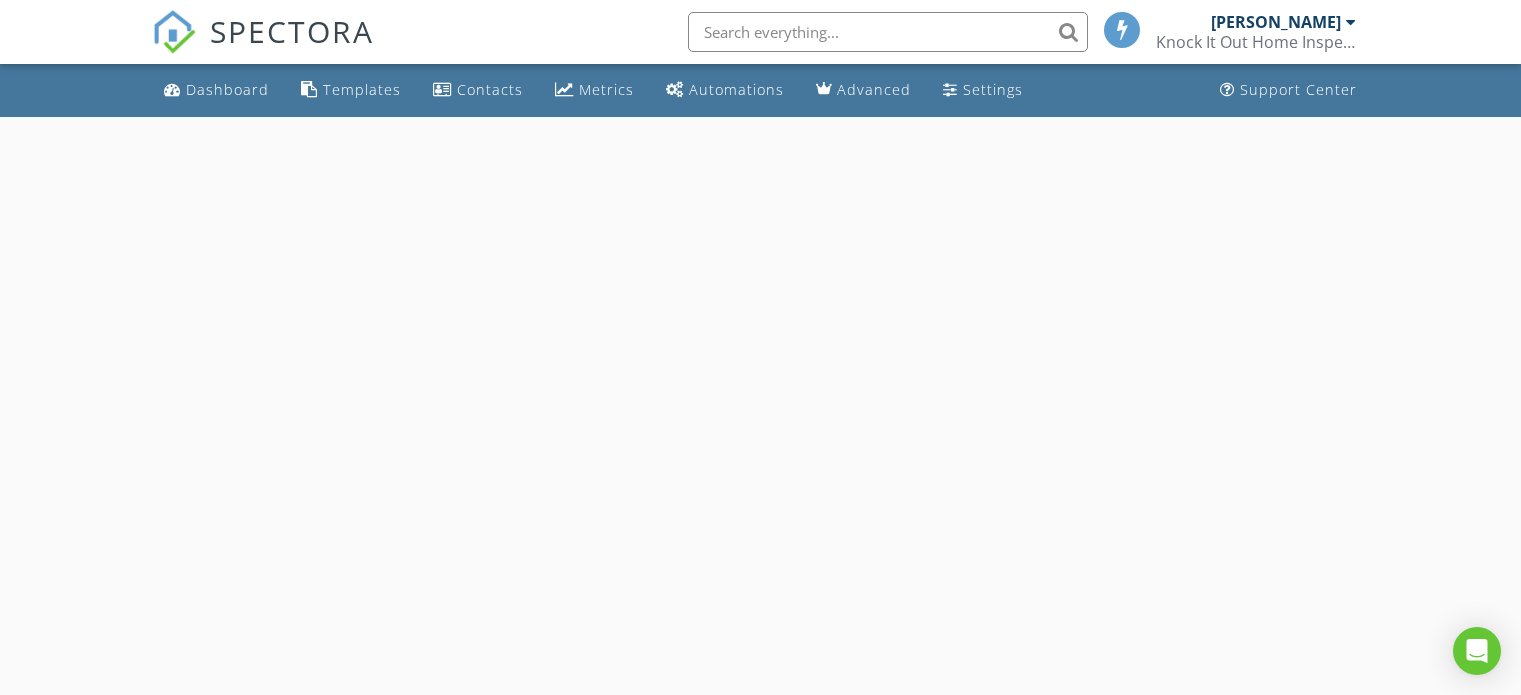 scroll, scrollTop: 0, scrollLeft: 0, axis: both 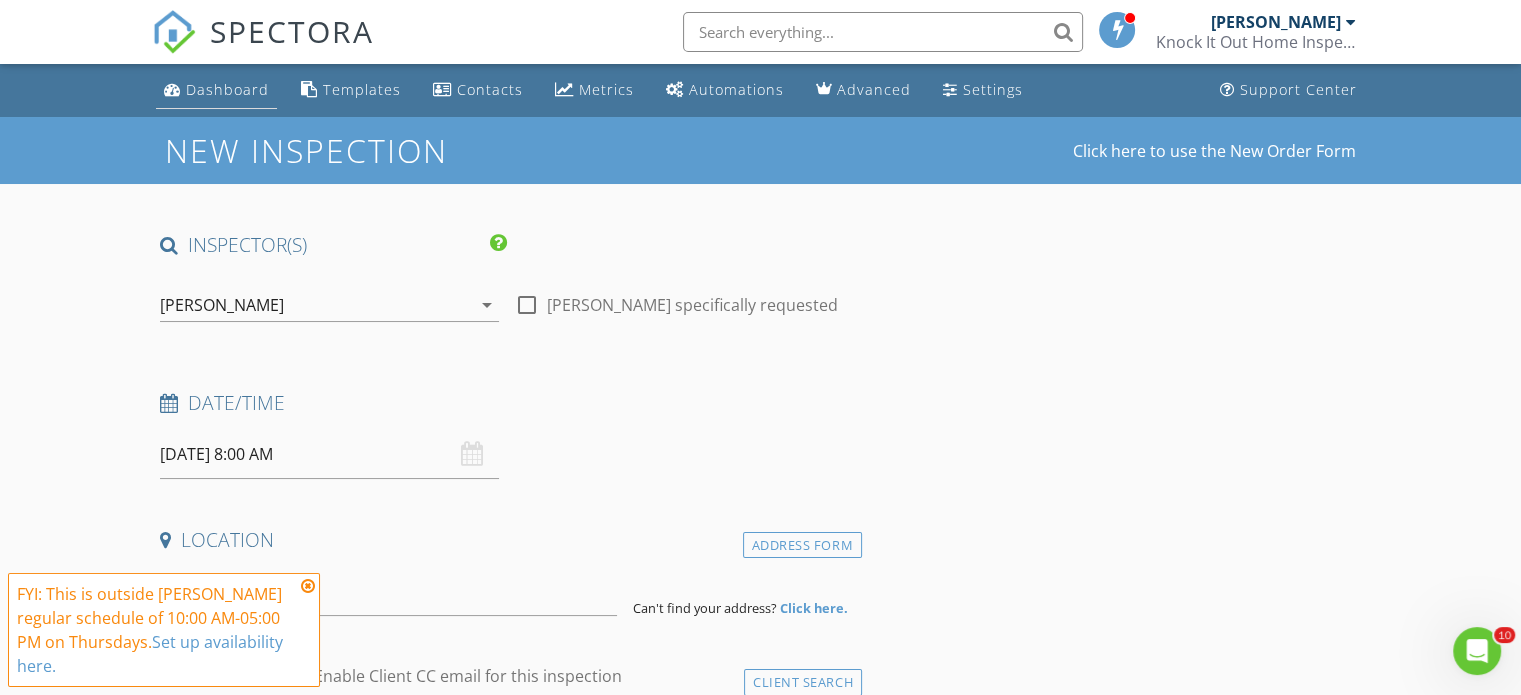click on "Dashboard" at bounding box center (227, 89) 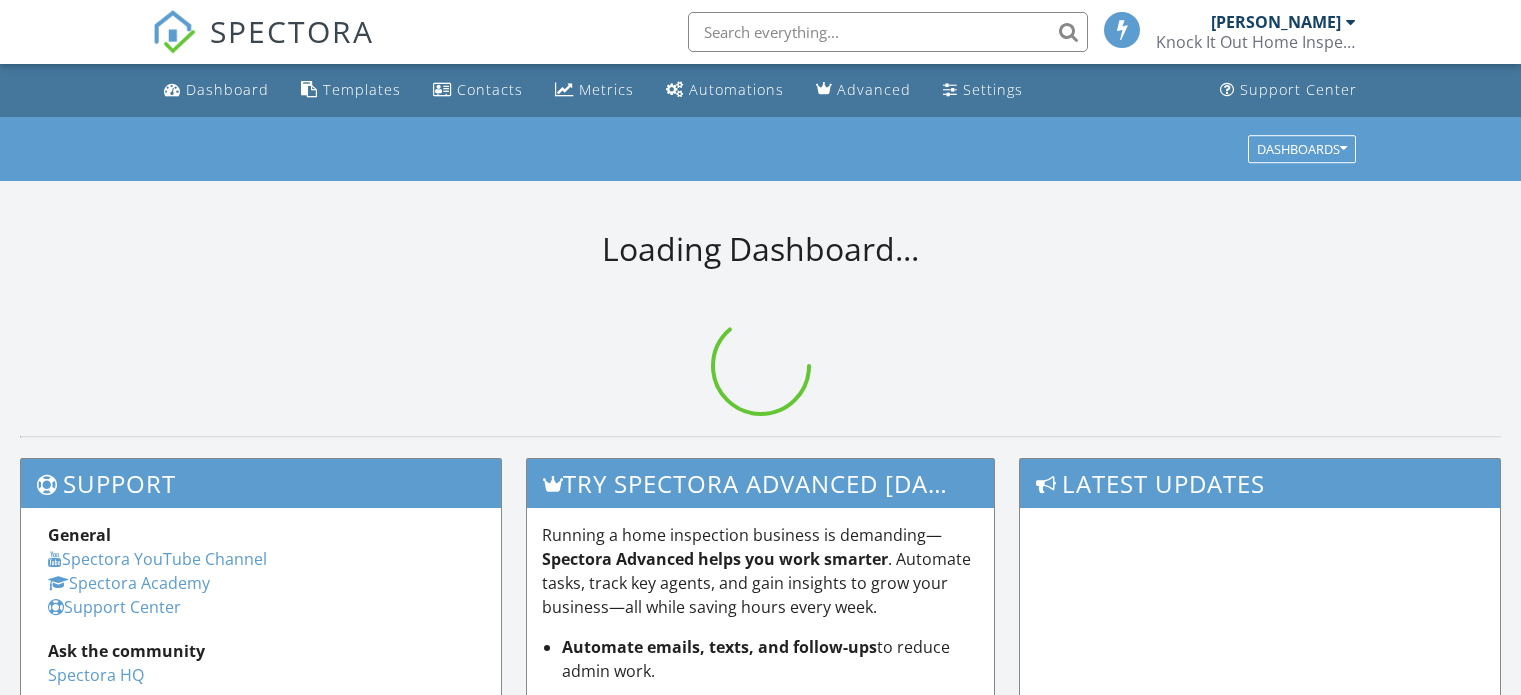 scroll, scrollTop: 0, scrollLeft: 0, axis: both 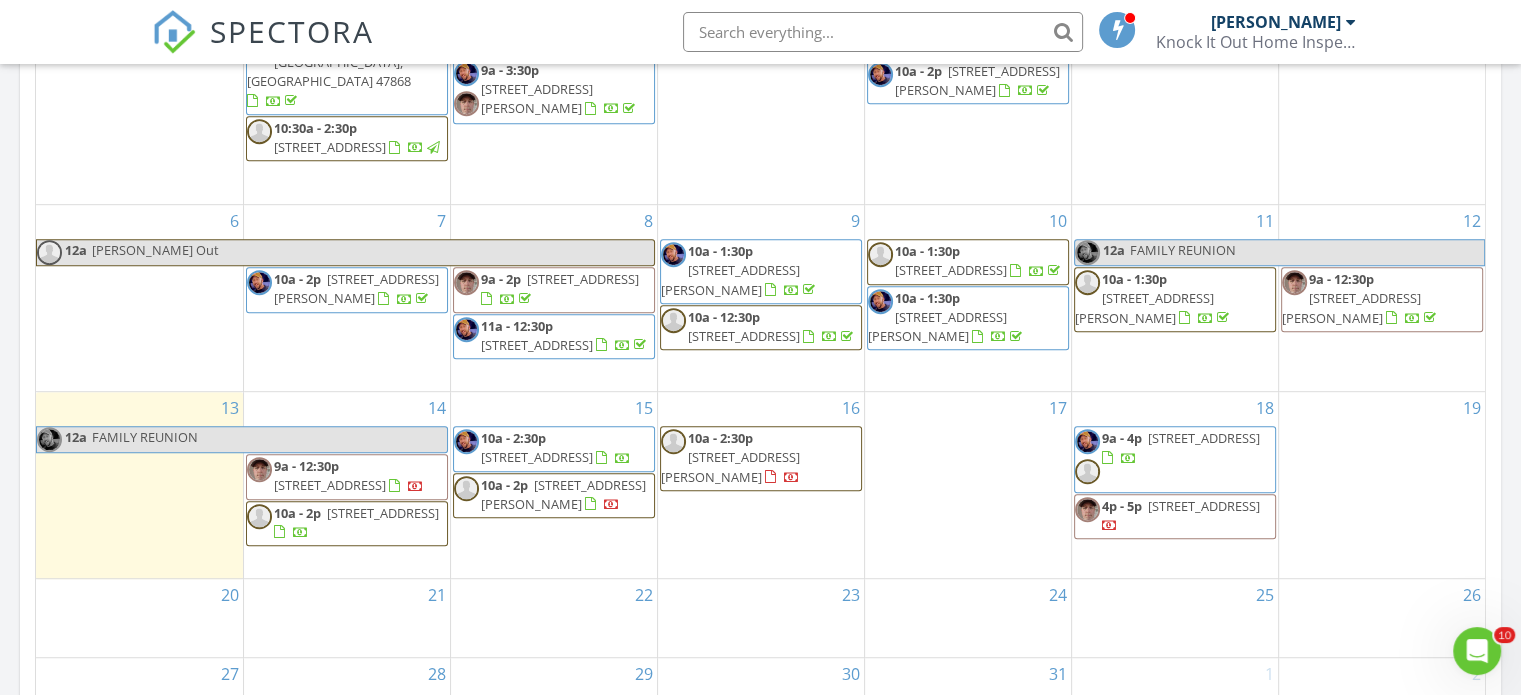 click on "17" at bounding box center [968, 485] 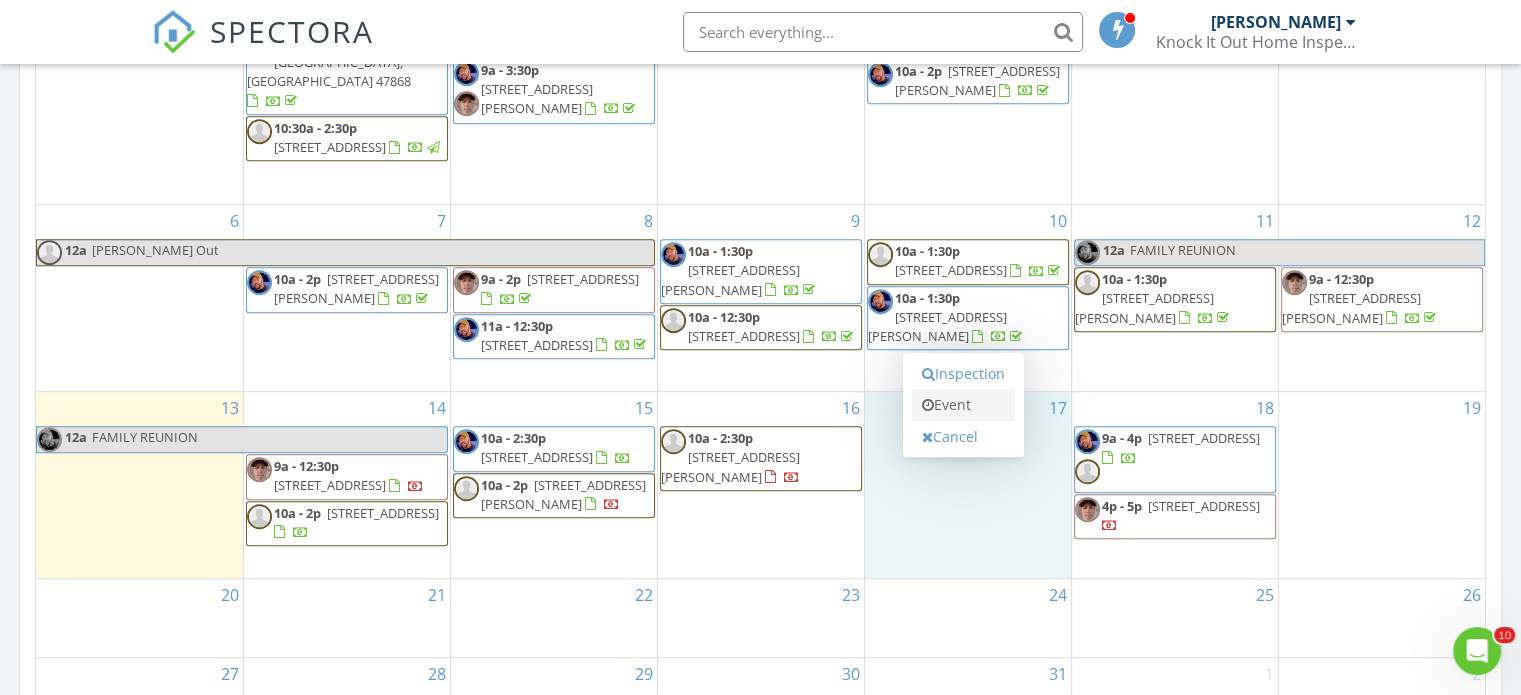 click on "Event" at bounding box center [963, 405] 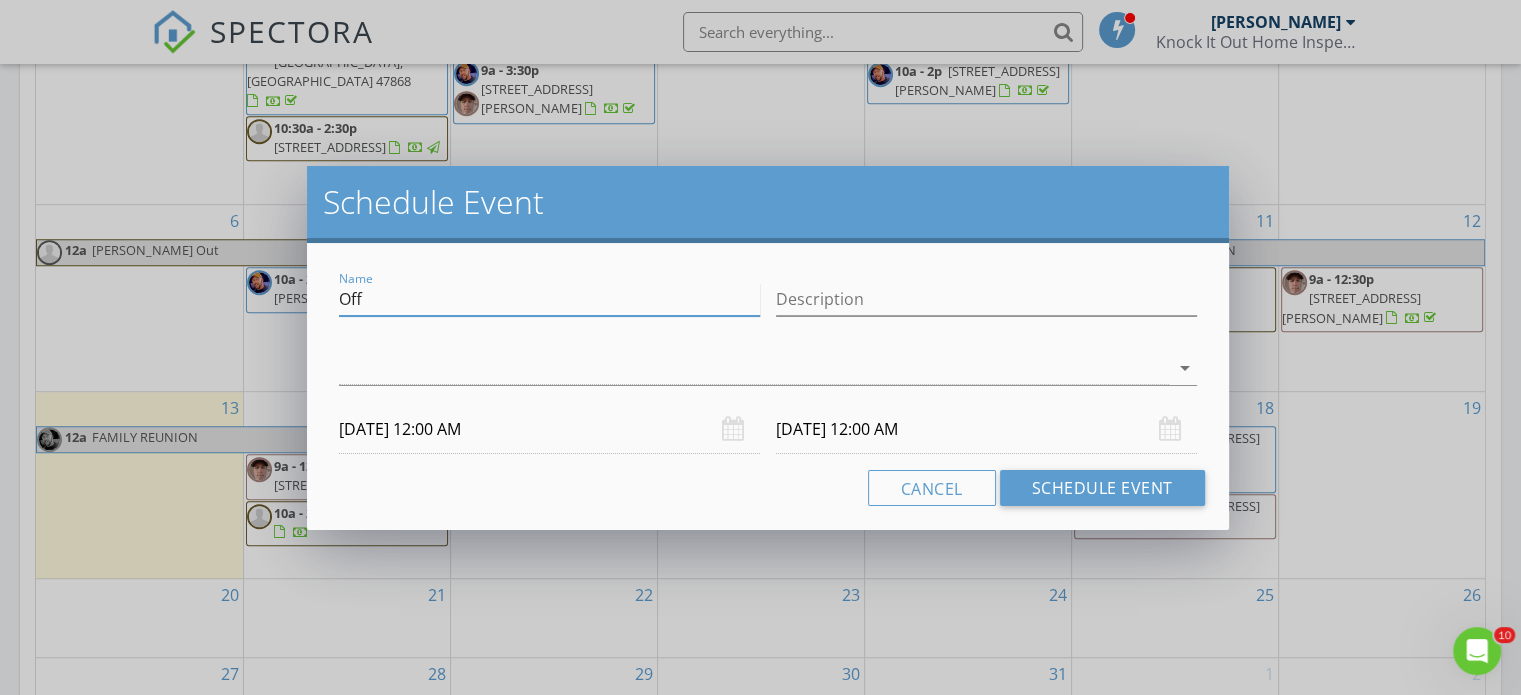 click on "Off" at bounding box center (549, 299) 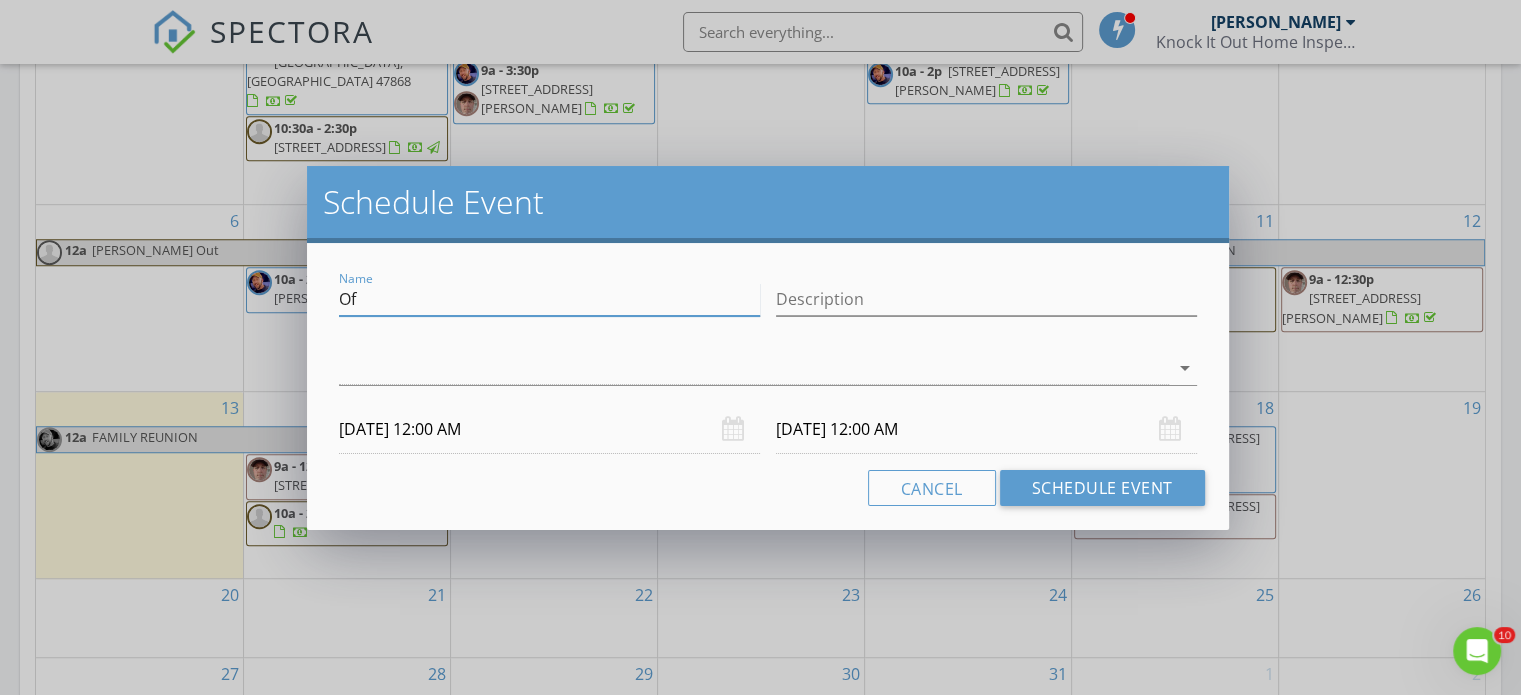 type on "O" 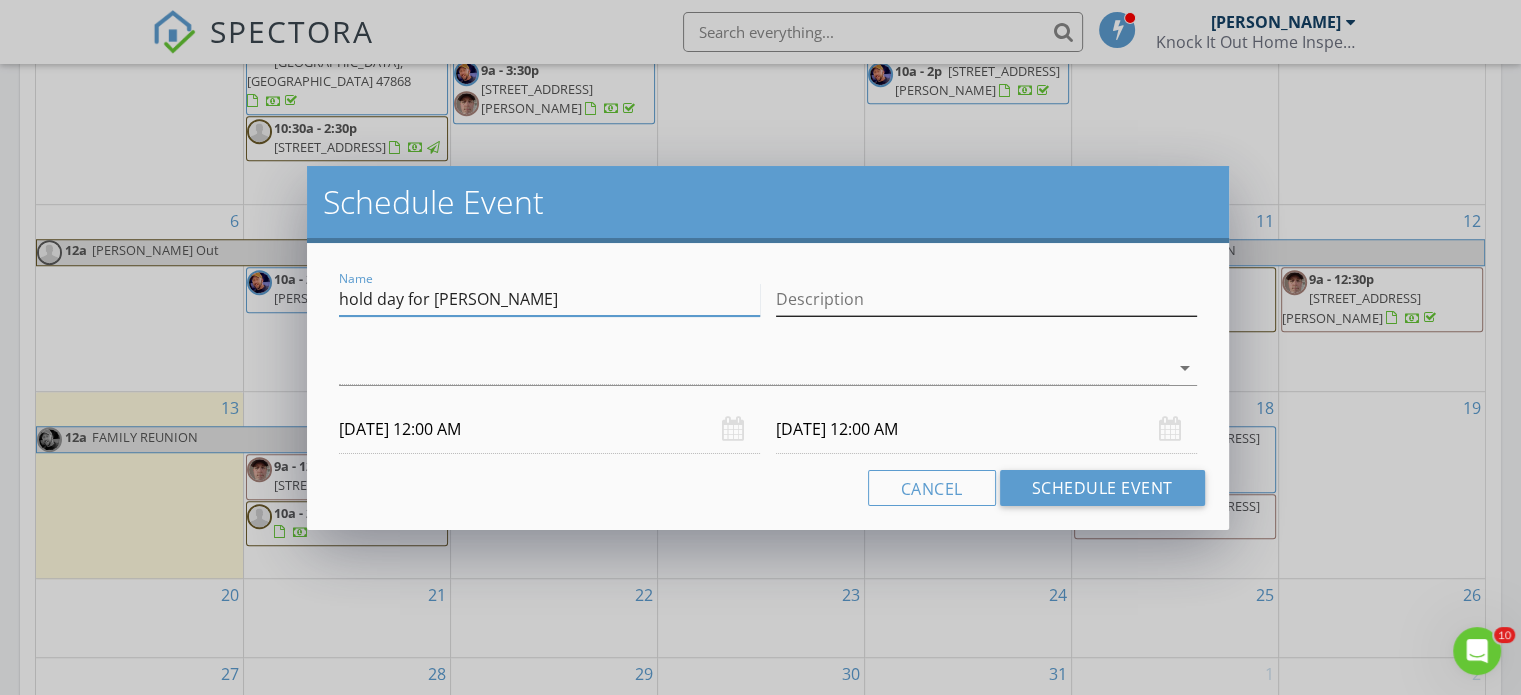 type on "hold day for [PERSON_NAME]" 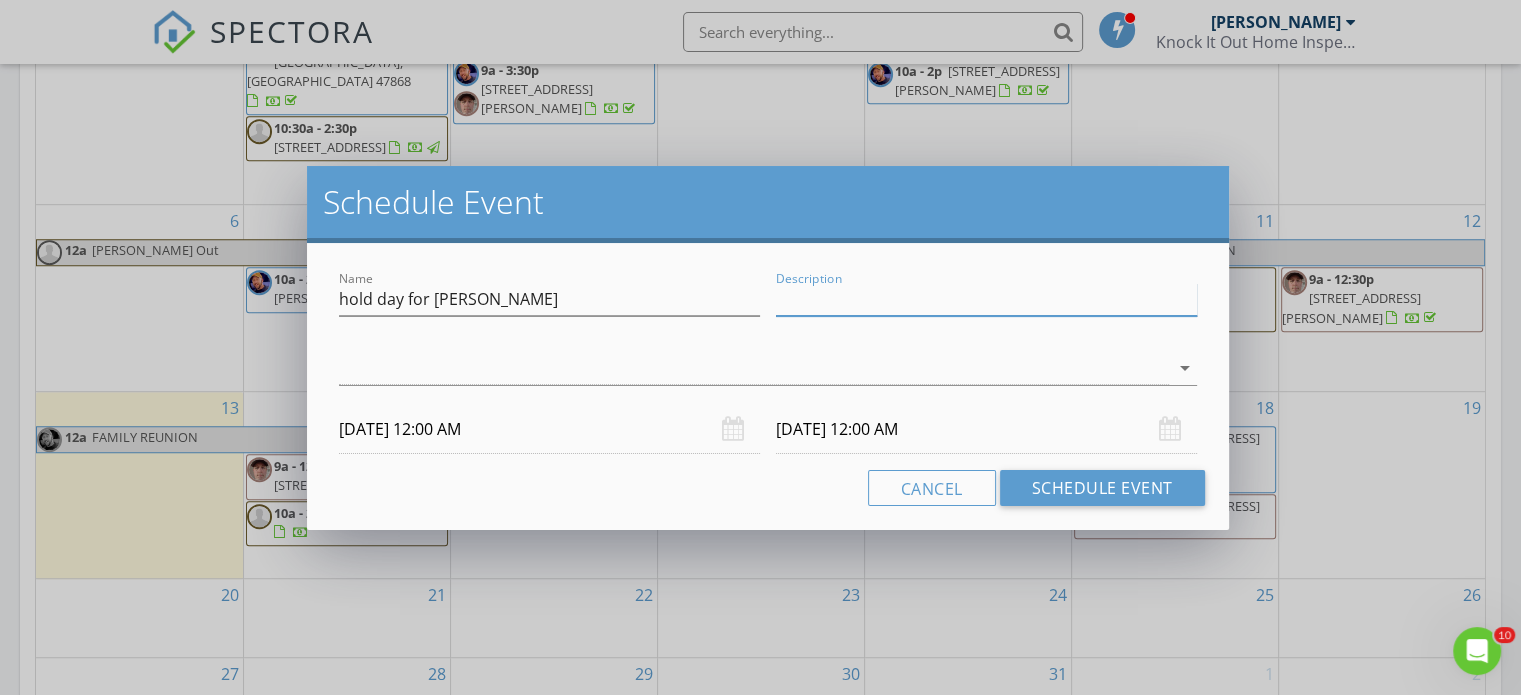 click on "Description" at bounding box center [986, 299] 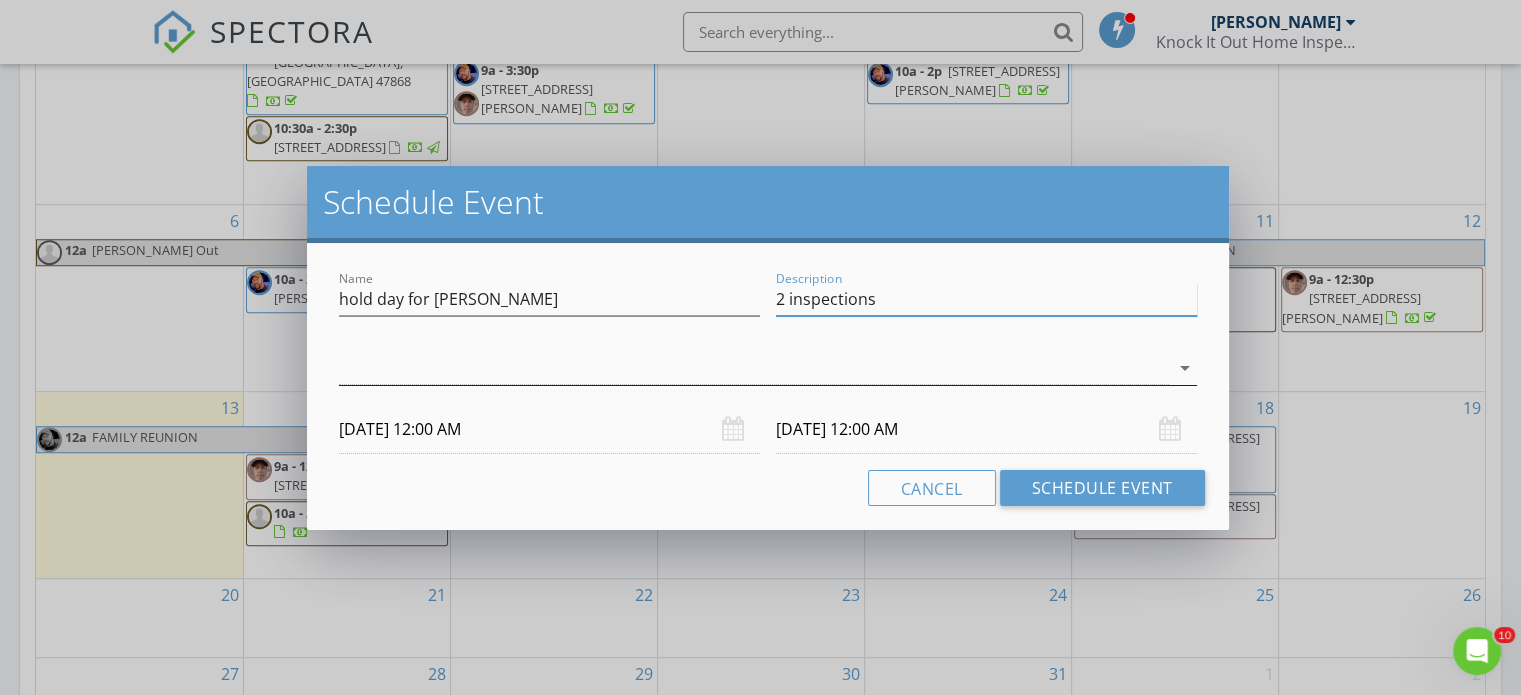 type on "2 inspections" 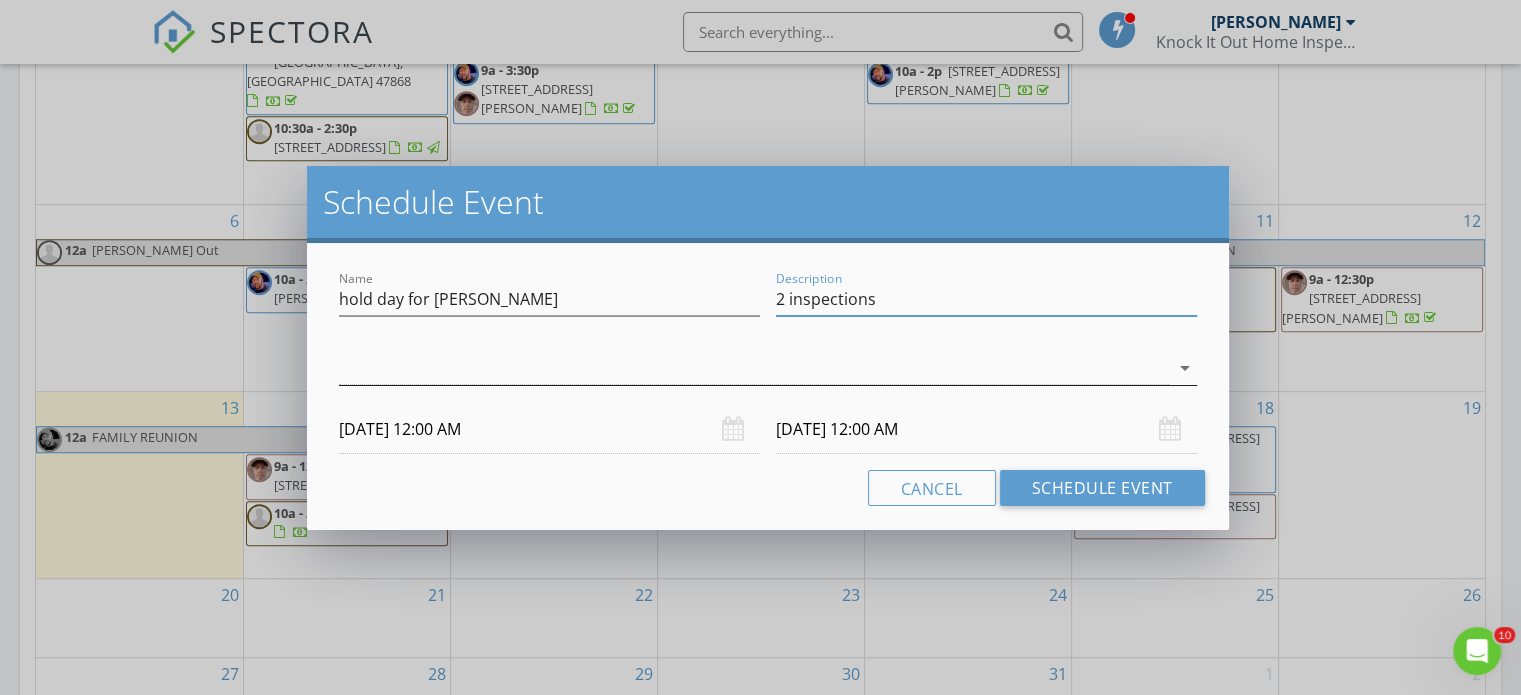 click at bounding box center [754, 368] 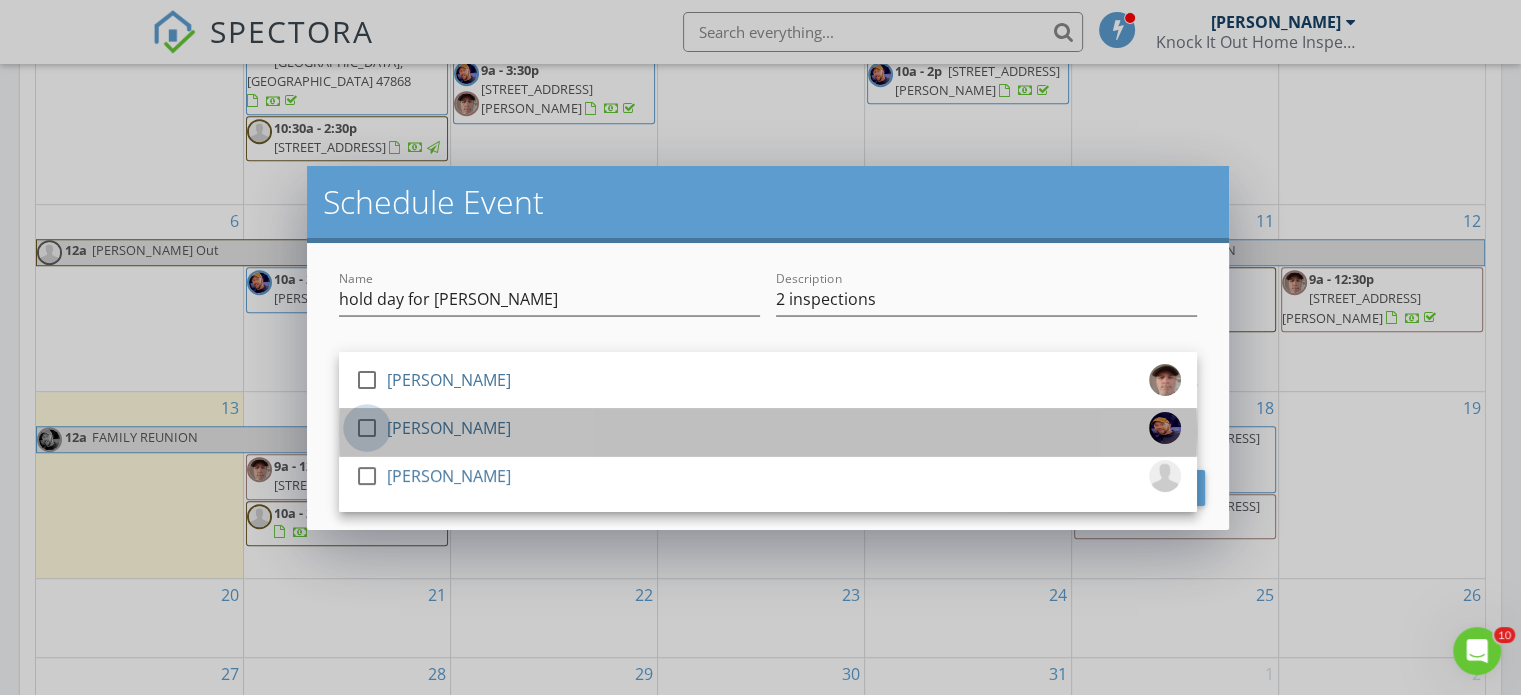 click at bounding box center (367, 428) 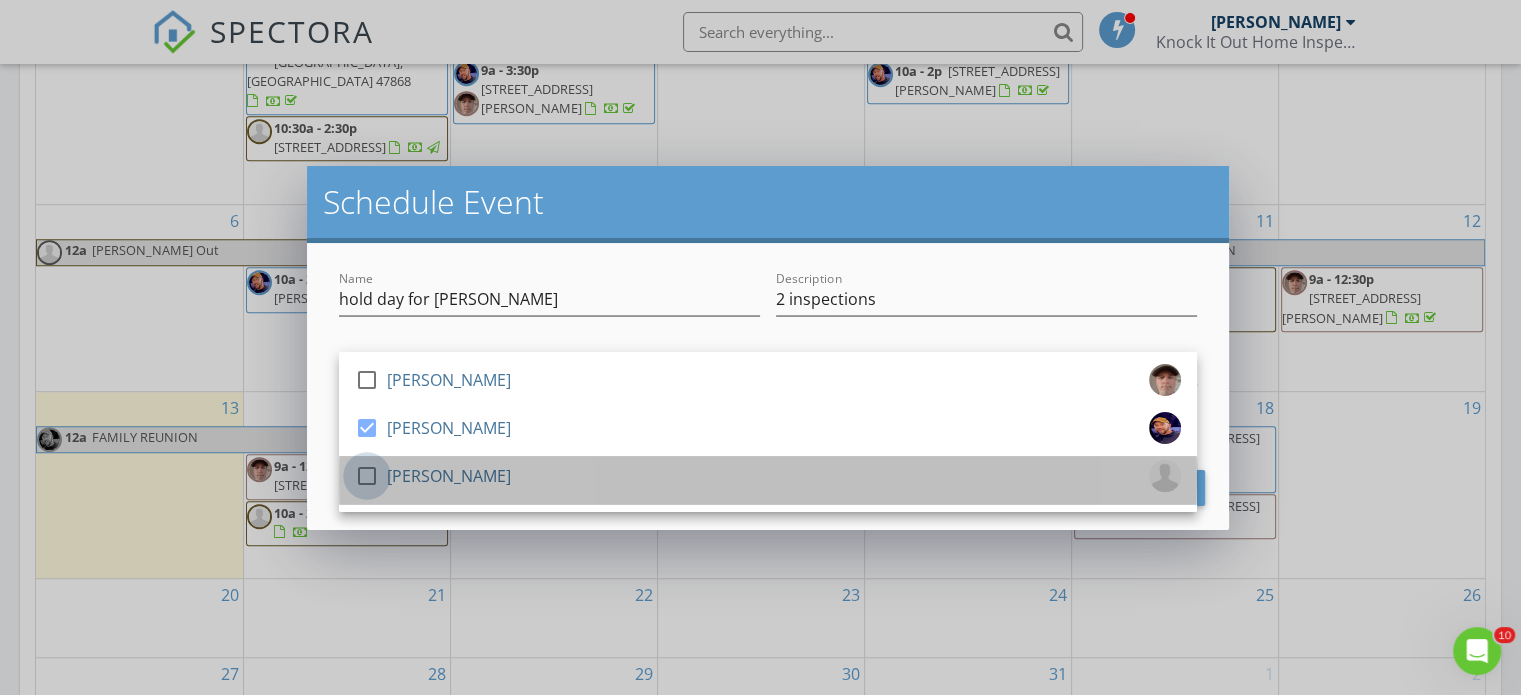 click at bounding box center [367, 476] 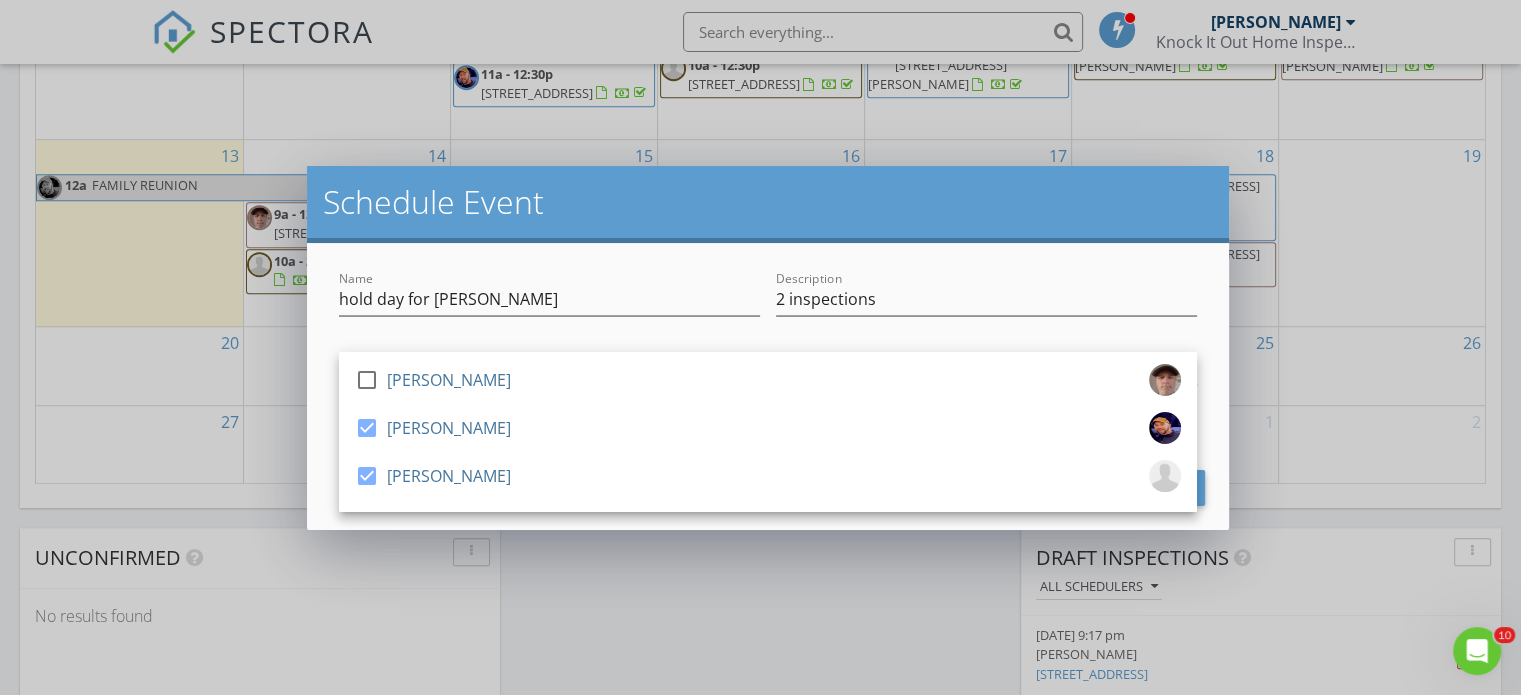 scroll, scrollTop: 1400, scrollLeft: 0, axis: vertical 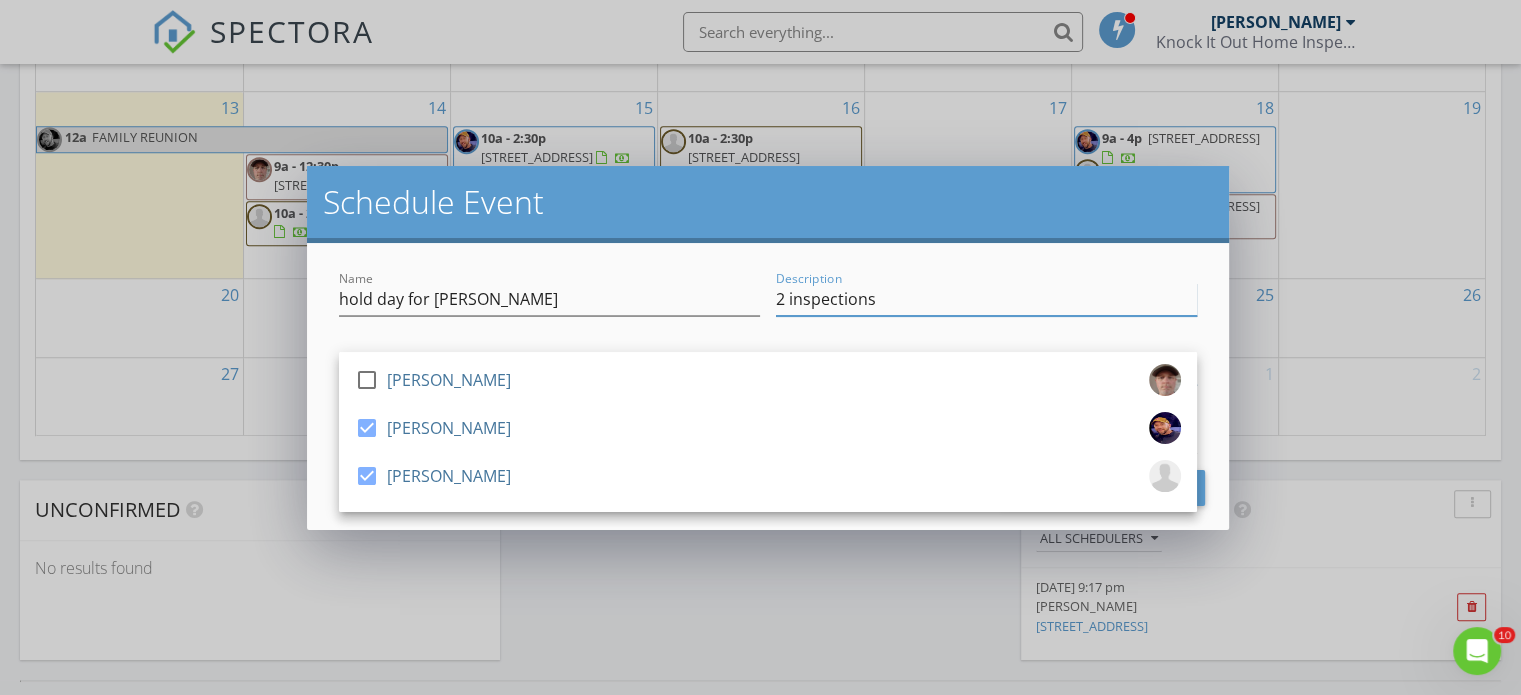 click on "2 inspections" at bounding box center (986, 299) 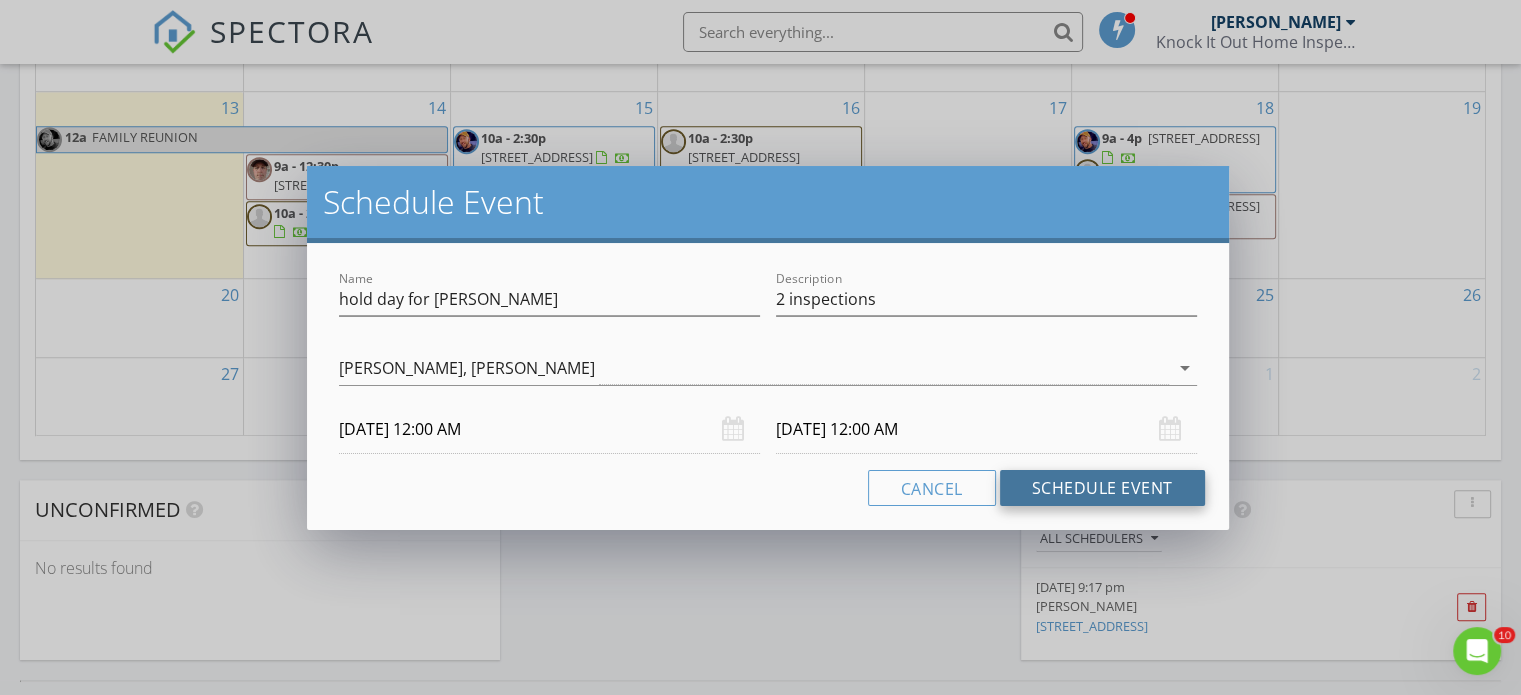 click on "Schedule Event" at bounding box center (1102, 488) 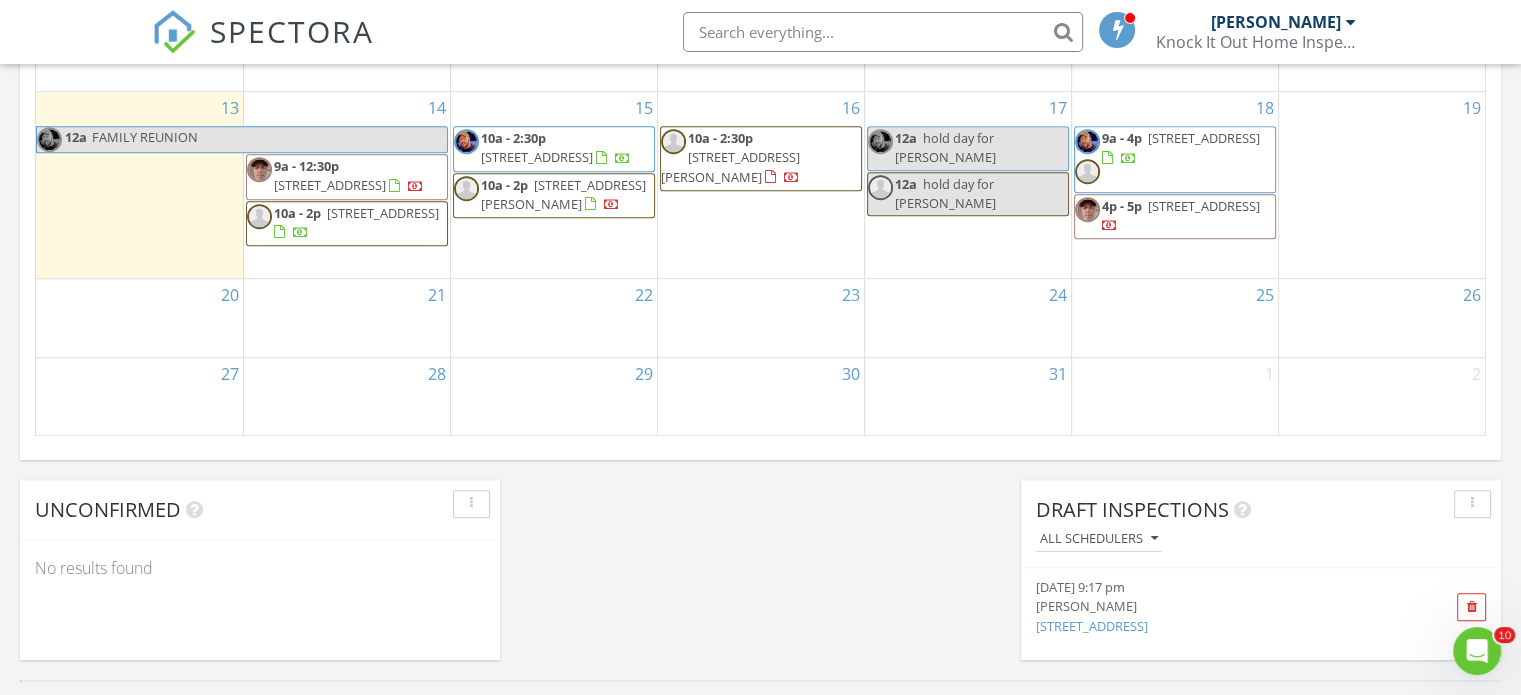 click on "16
10a - 2:30p
14435 Stantz Rd, Coal City 47427" at bounding box center [761, 185] 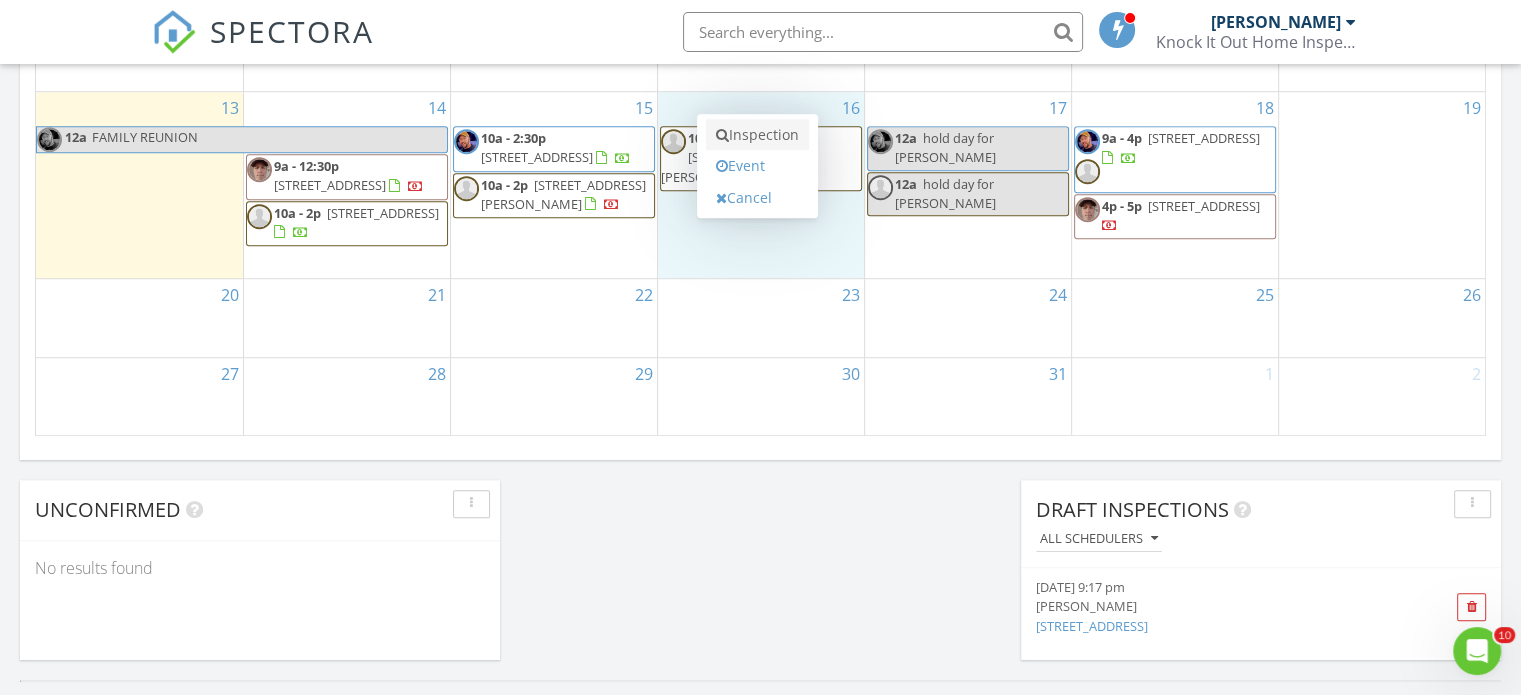 click on "Inspection" at bounding box center [757, 135] 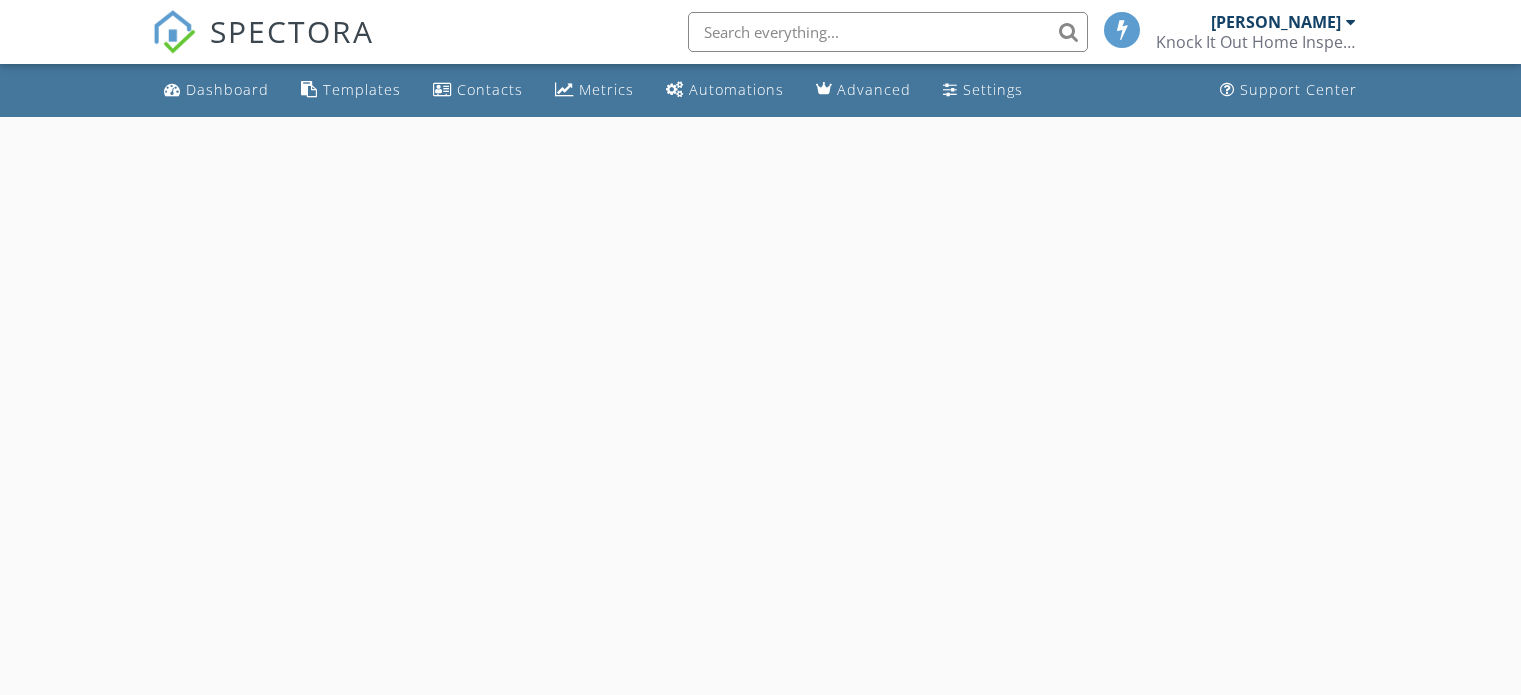 scroll, scrollTop: 0, scrollLeft: 0, axis: both 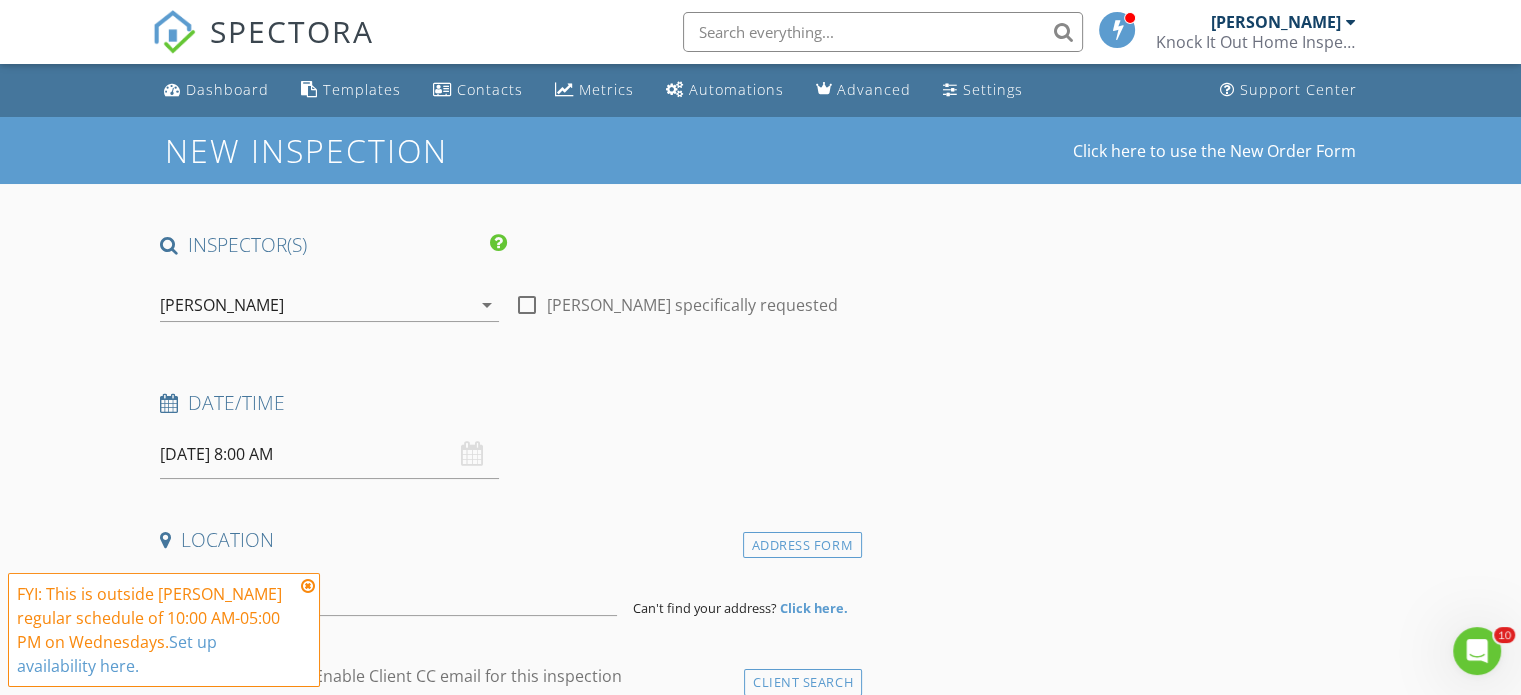 click at bounding box center (308, 586) 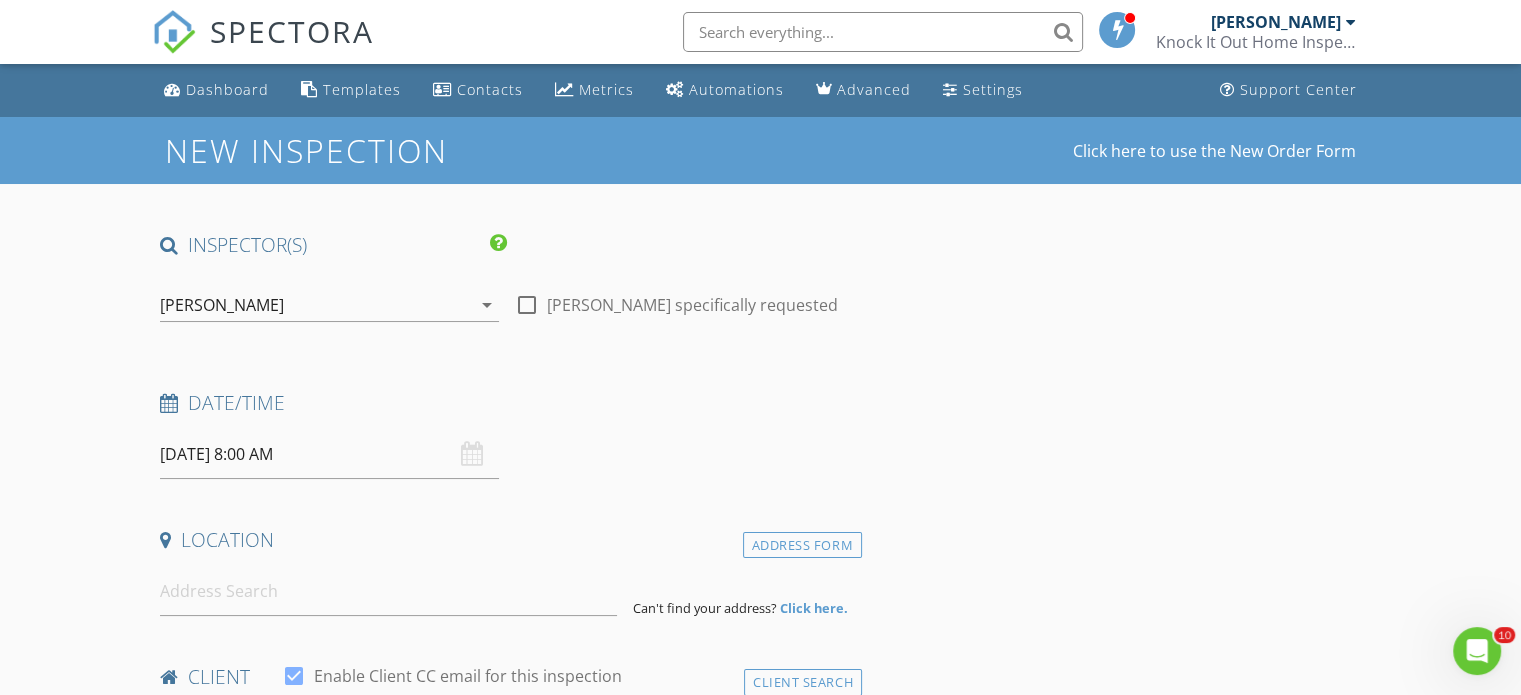 click on "[DATE] 8:00 AM" at bounding box center [329, 454] 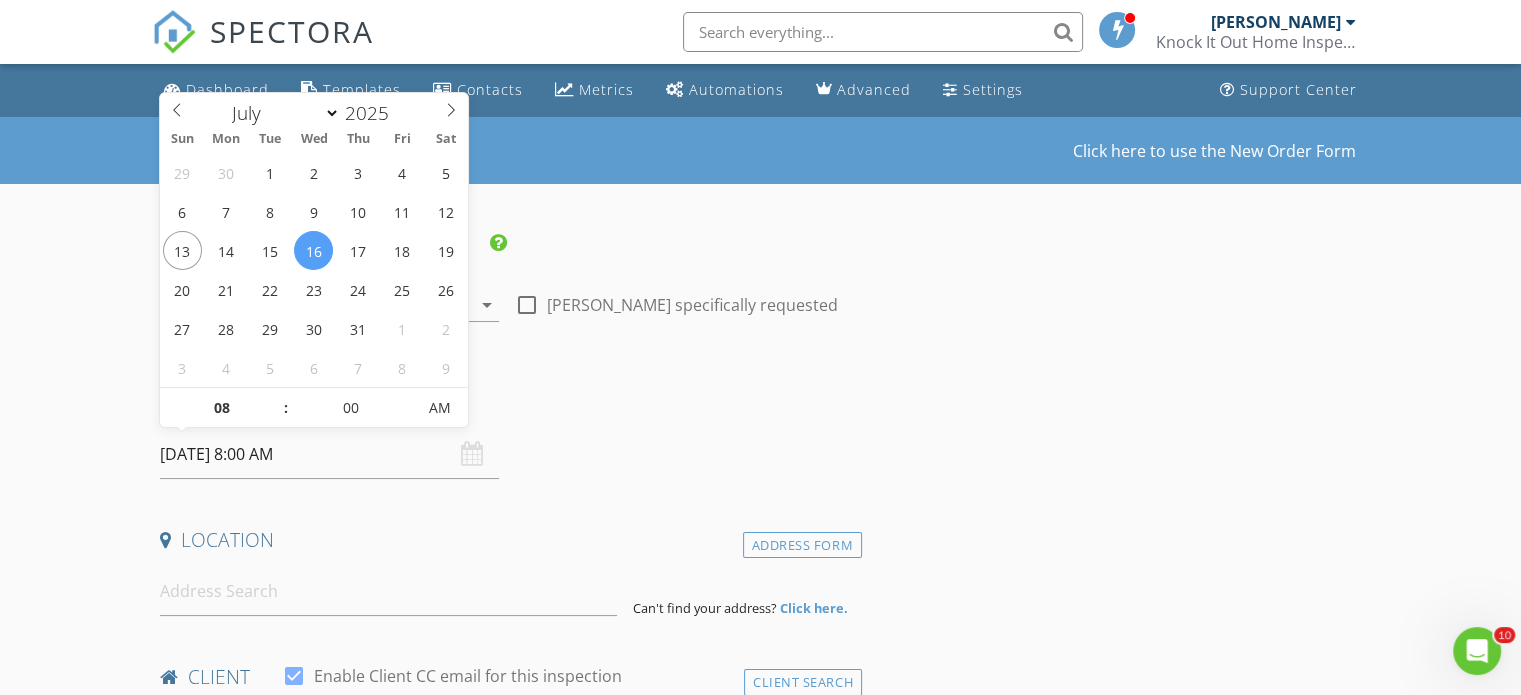 click on ":" at bounding box center [286, 408] 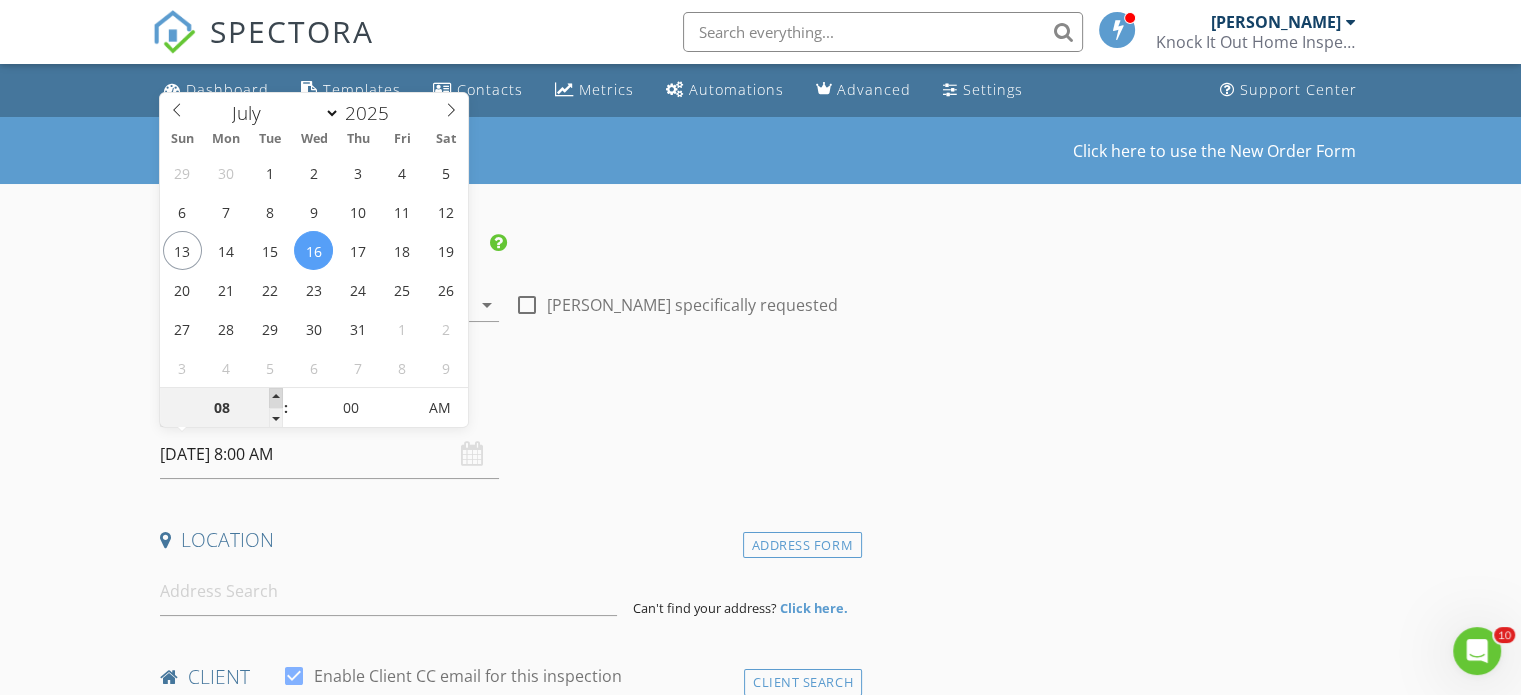 type on "09" 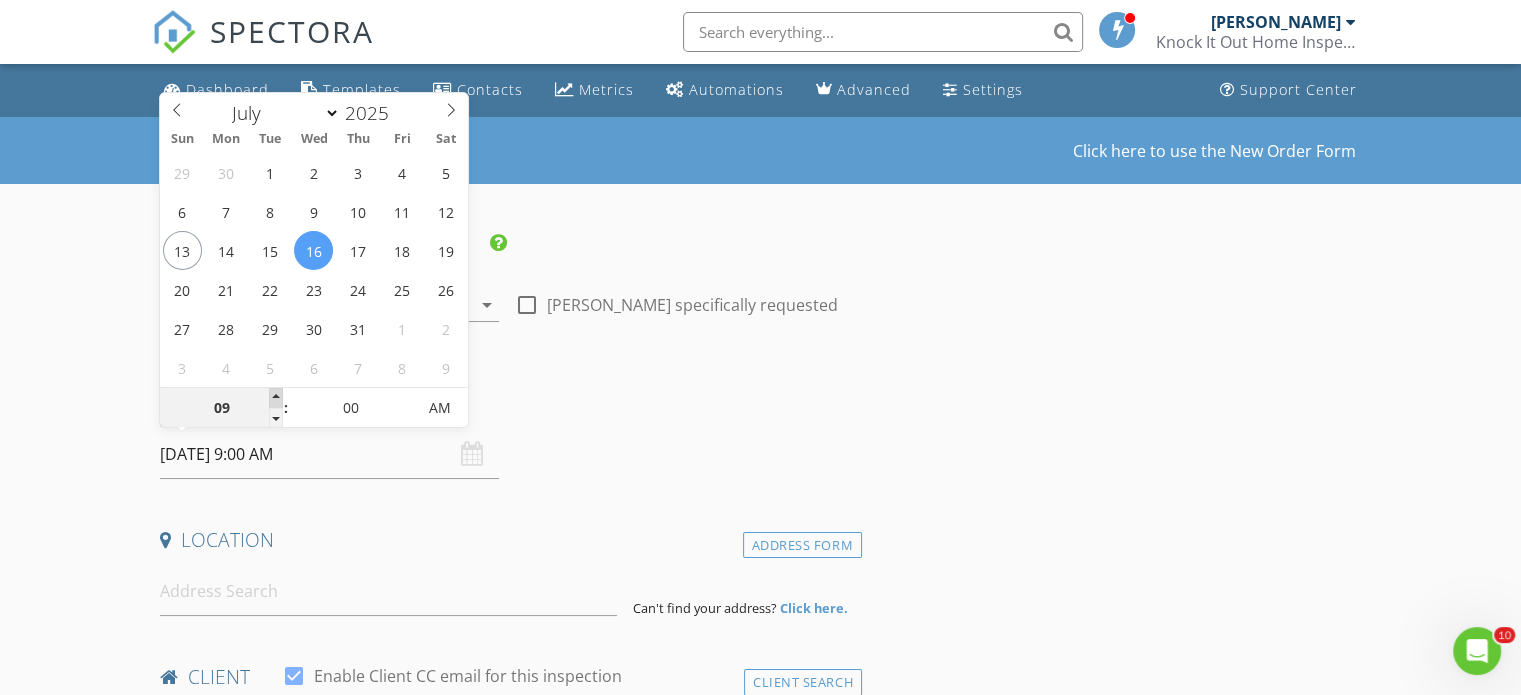 click at bounding box center [276, 398] 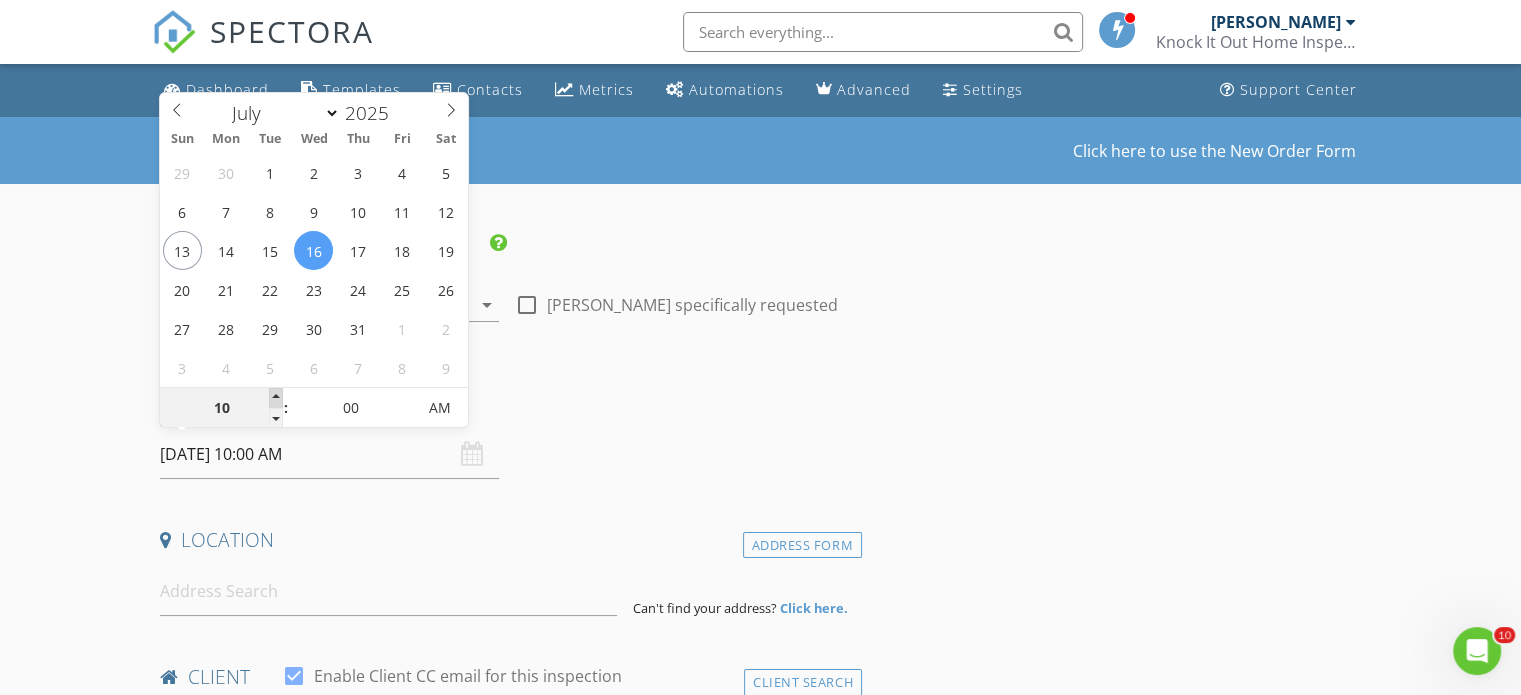 click at bounding box center [276, 398] 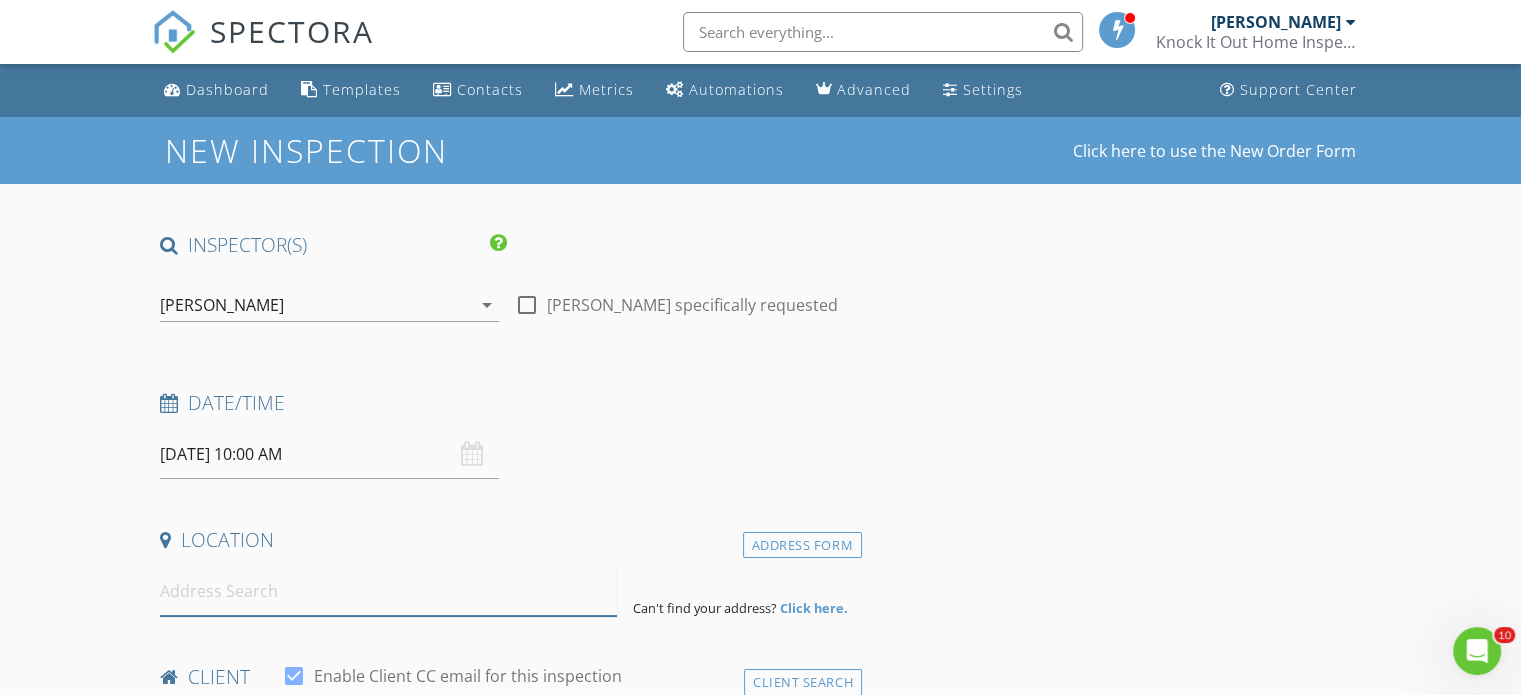click at bounding box center [388, 591] 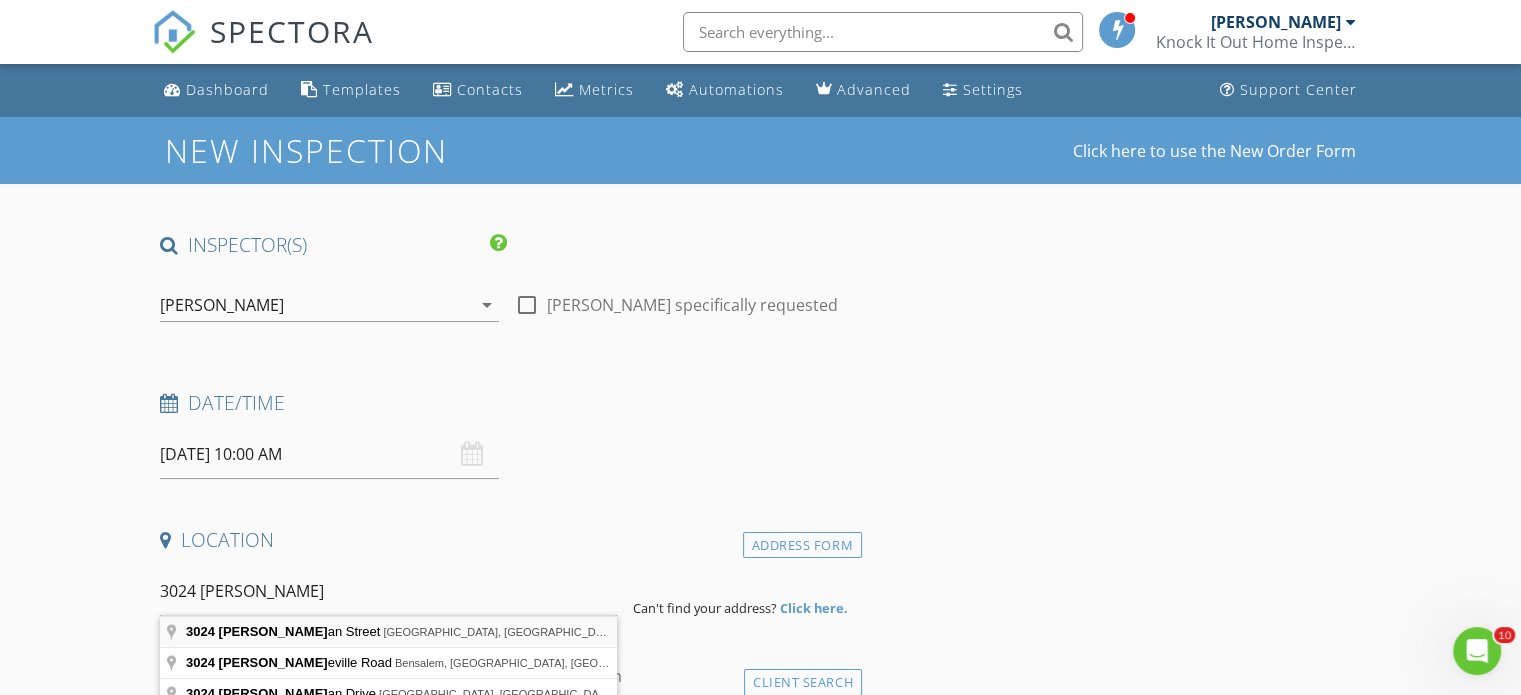 type on "[STREET_ADDRESS]" 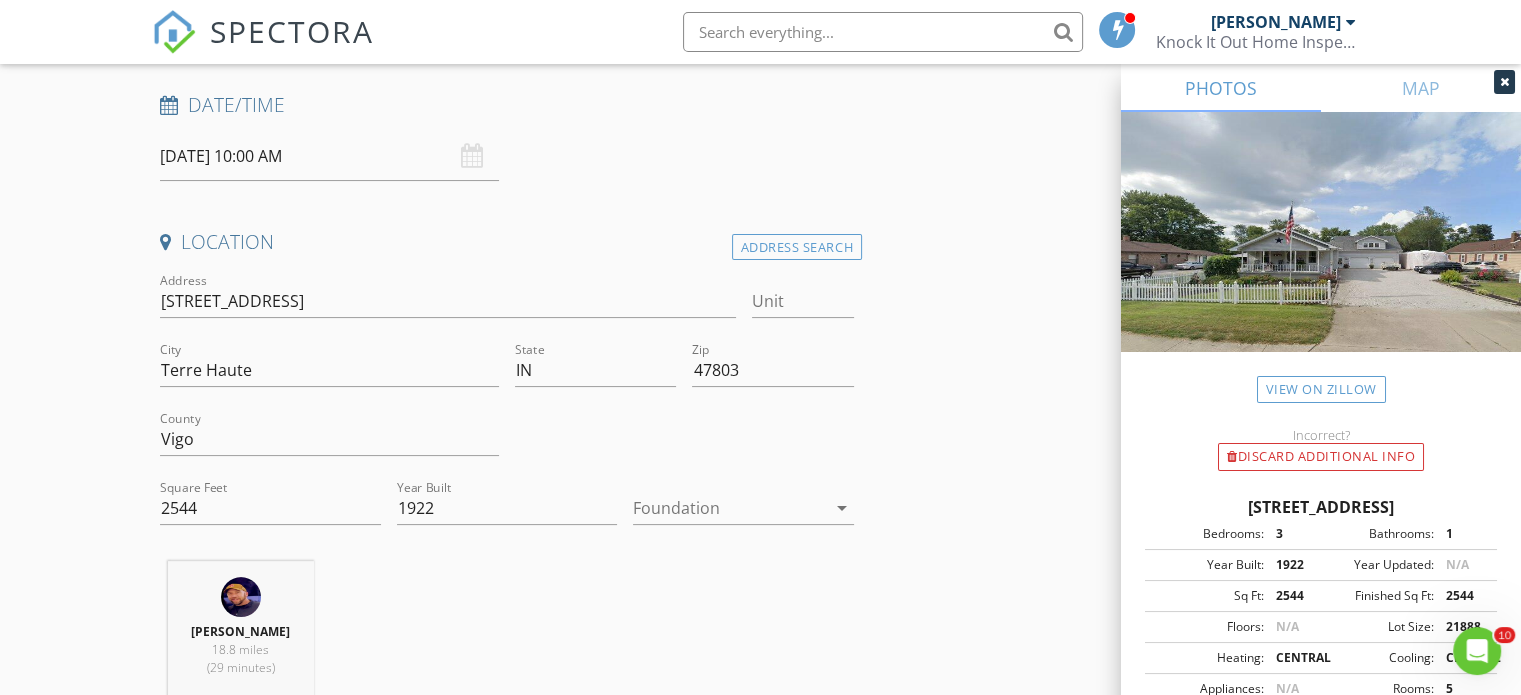 scroll, scrollTop: 300, scrollLeft: 0, axis: vertical 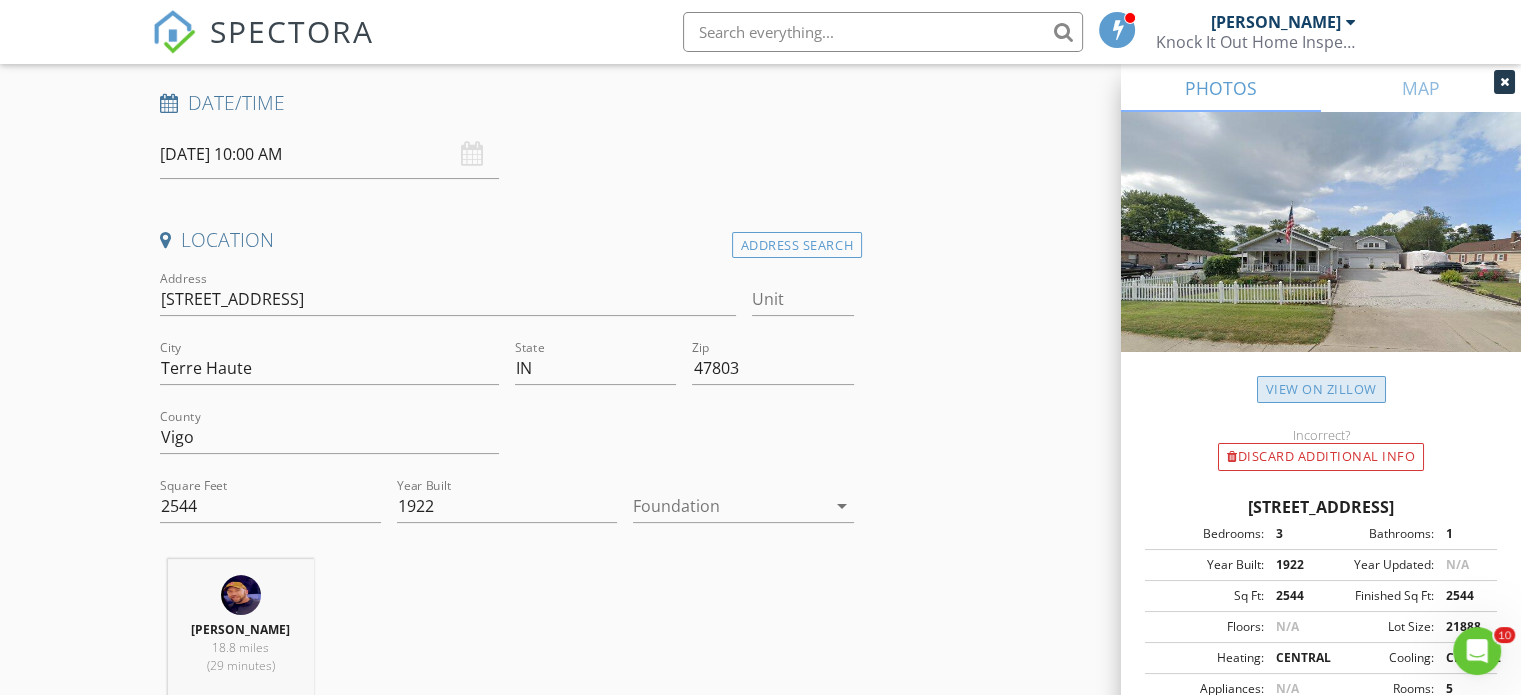 click on "View on Zillow" at bounding box center (1321, 389) 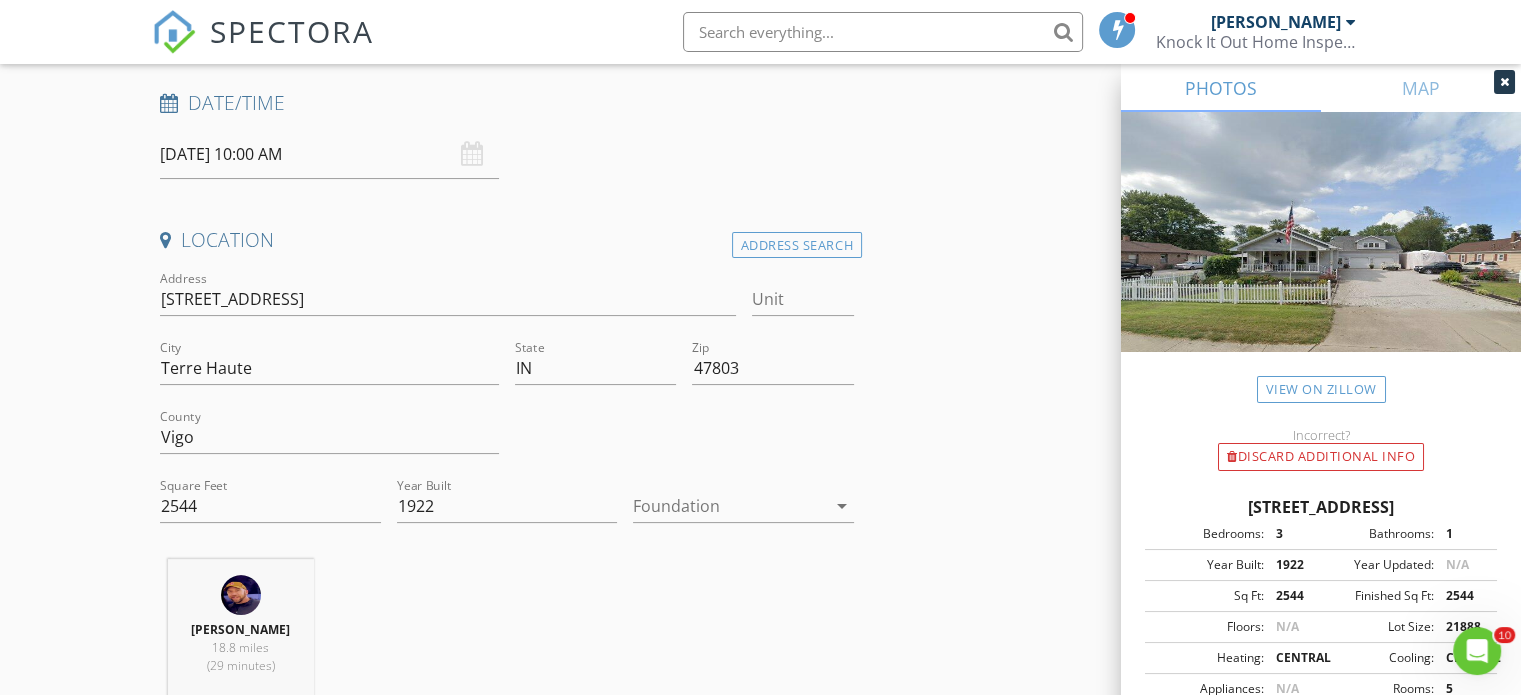 click on "arrow_drop_down" at bounding box center (842, 506) 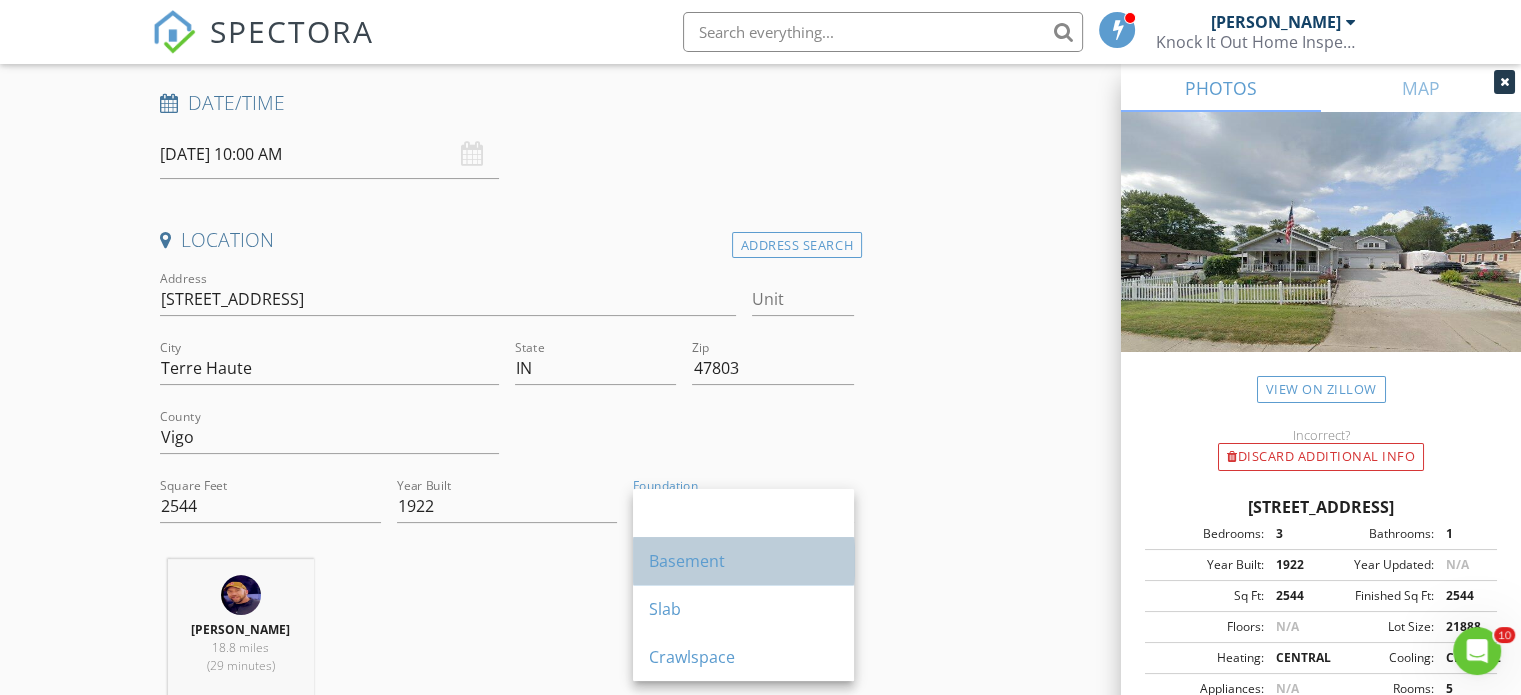 click on "Basement" at bounding box center (743, 561) 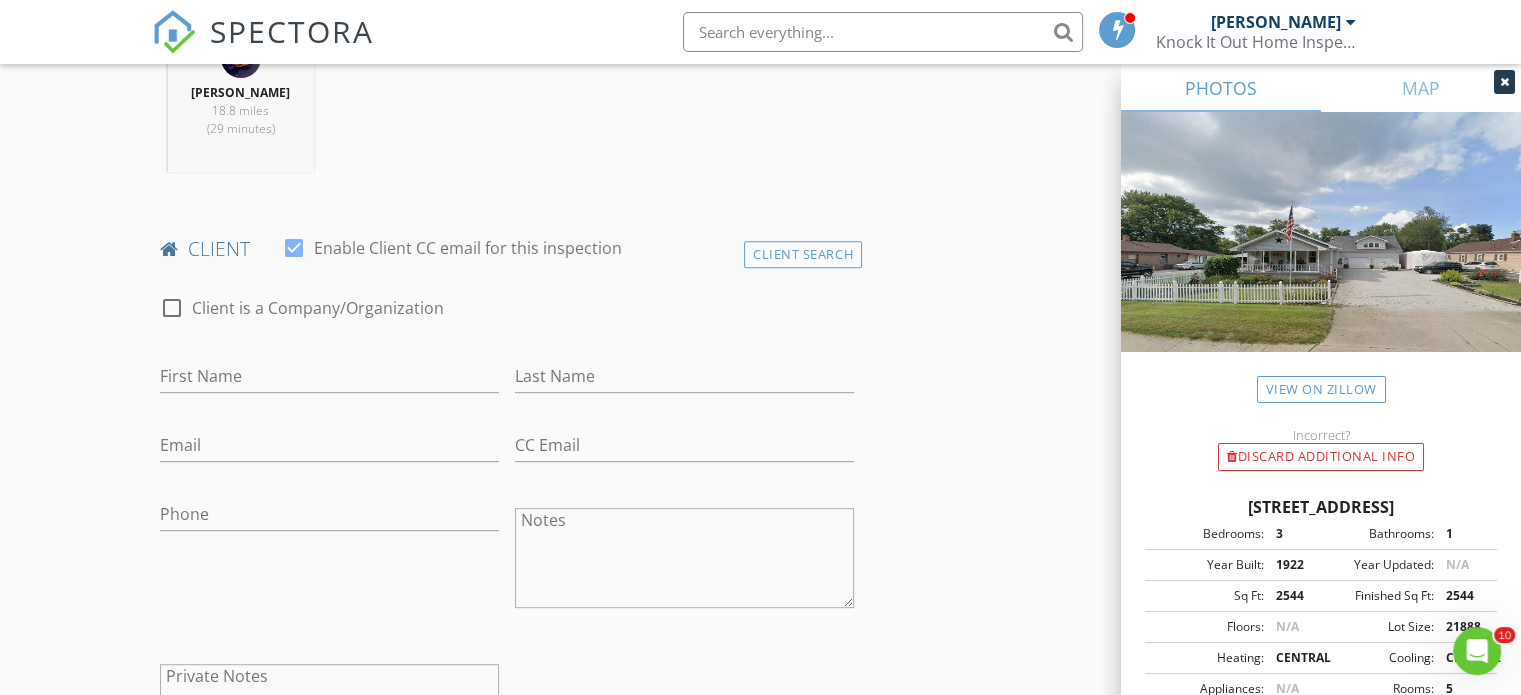 scroll, scrollTop: 900, scrollLeft: 0, axis: vertical 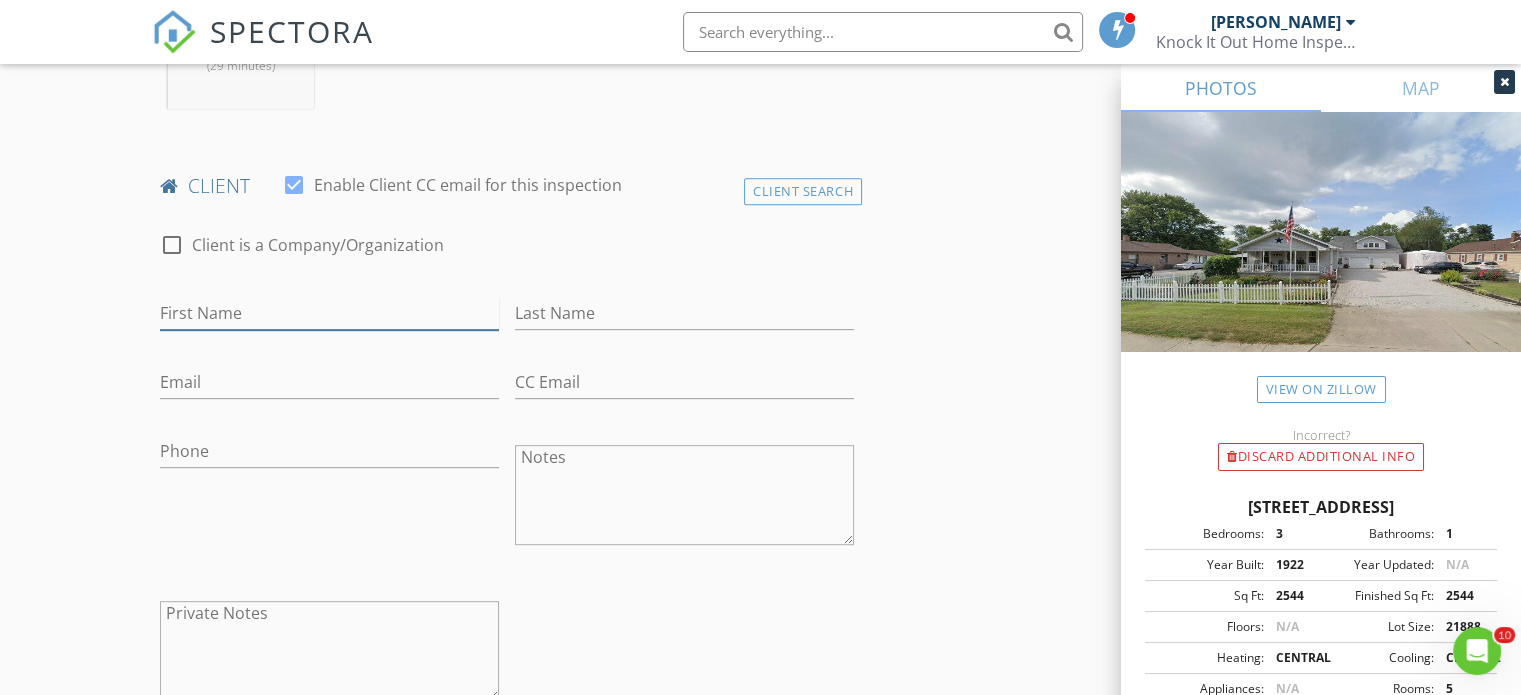 click on "First Name" at bounding box center (329, 313) 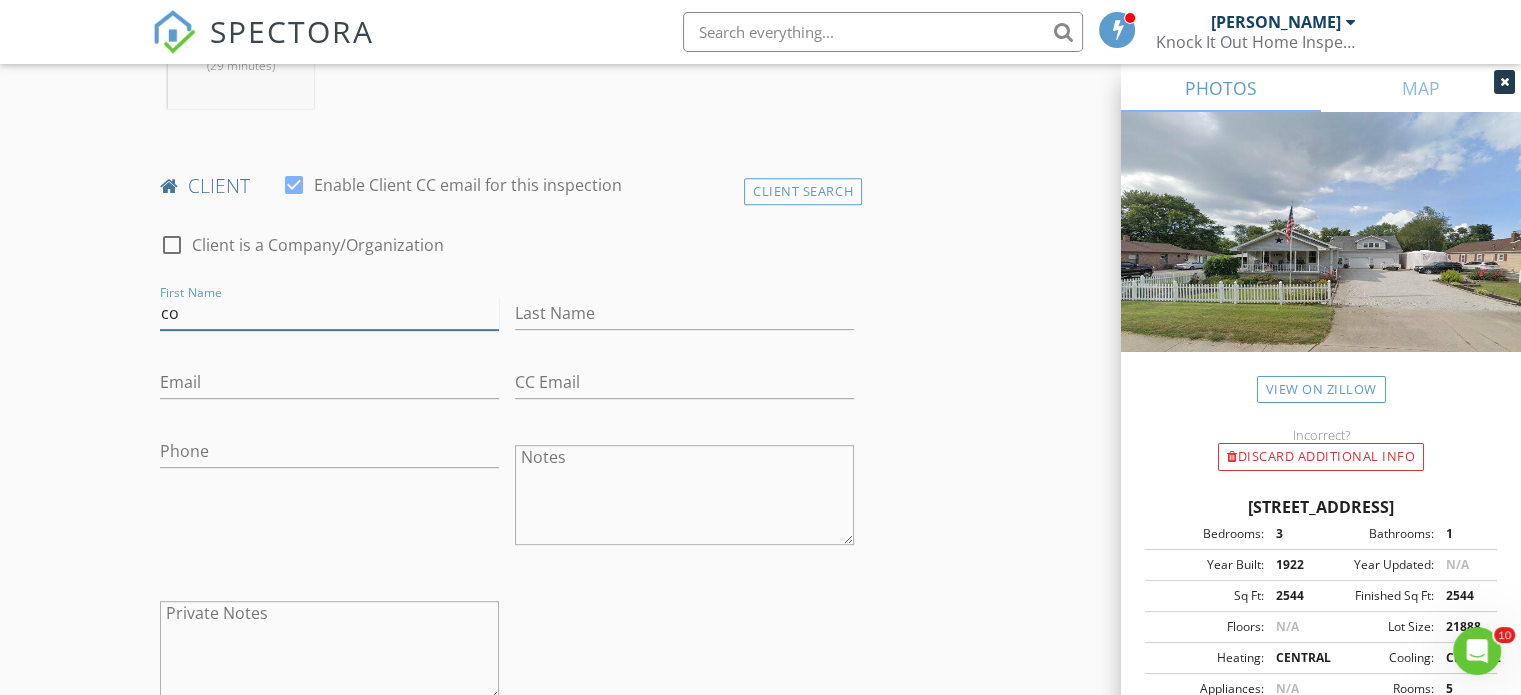 type on "c" 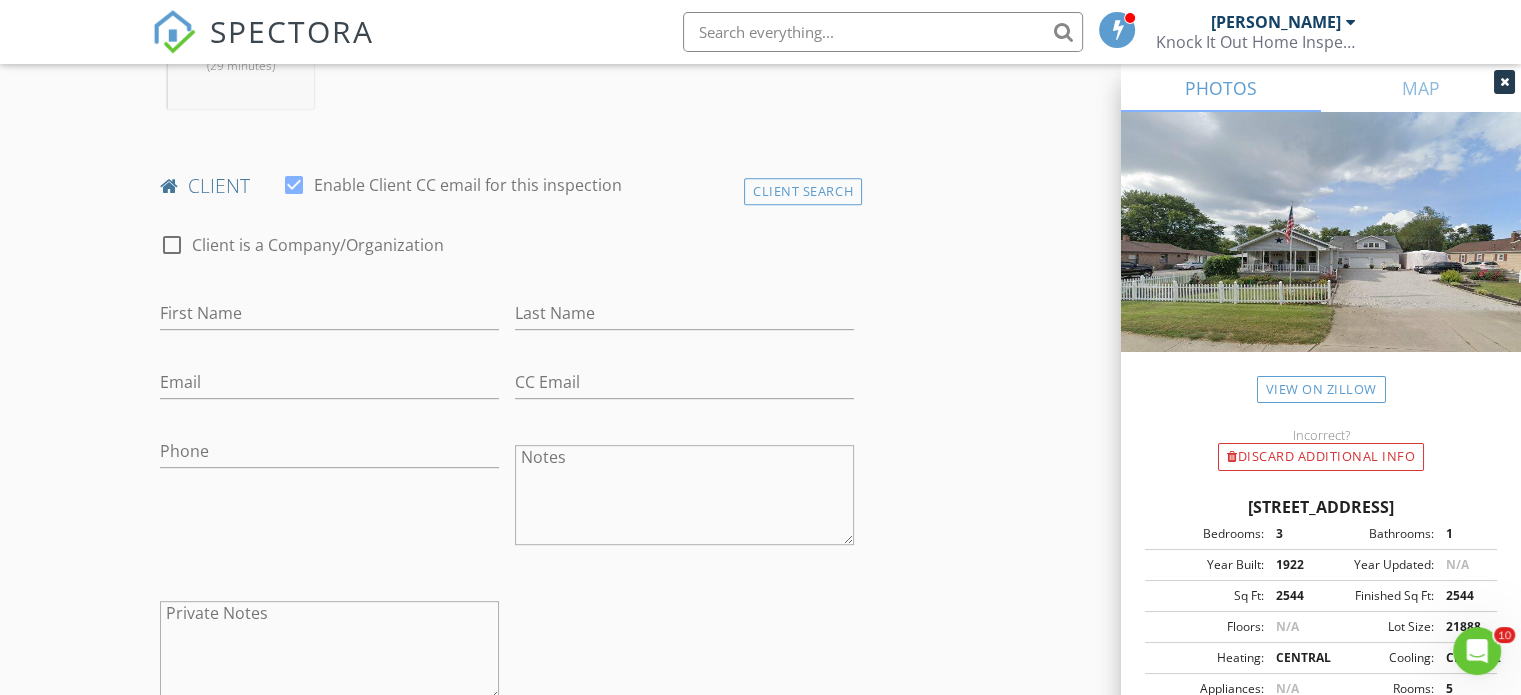 click on "SPECTORA
[PERSON_NAME]
Knock It Out Home Inspections
Role:
Inspector
Change Role
Dashboard
New Inspection
Inspections
Calendar
Template Editor
Contacts
Automations
Team
Metrics
Payments
Data Exports
Billing
Reporting
Advanced
Settings
What's New
Sign Out" at bounding box center (760, 32) 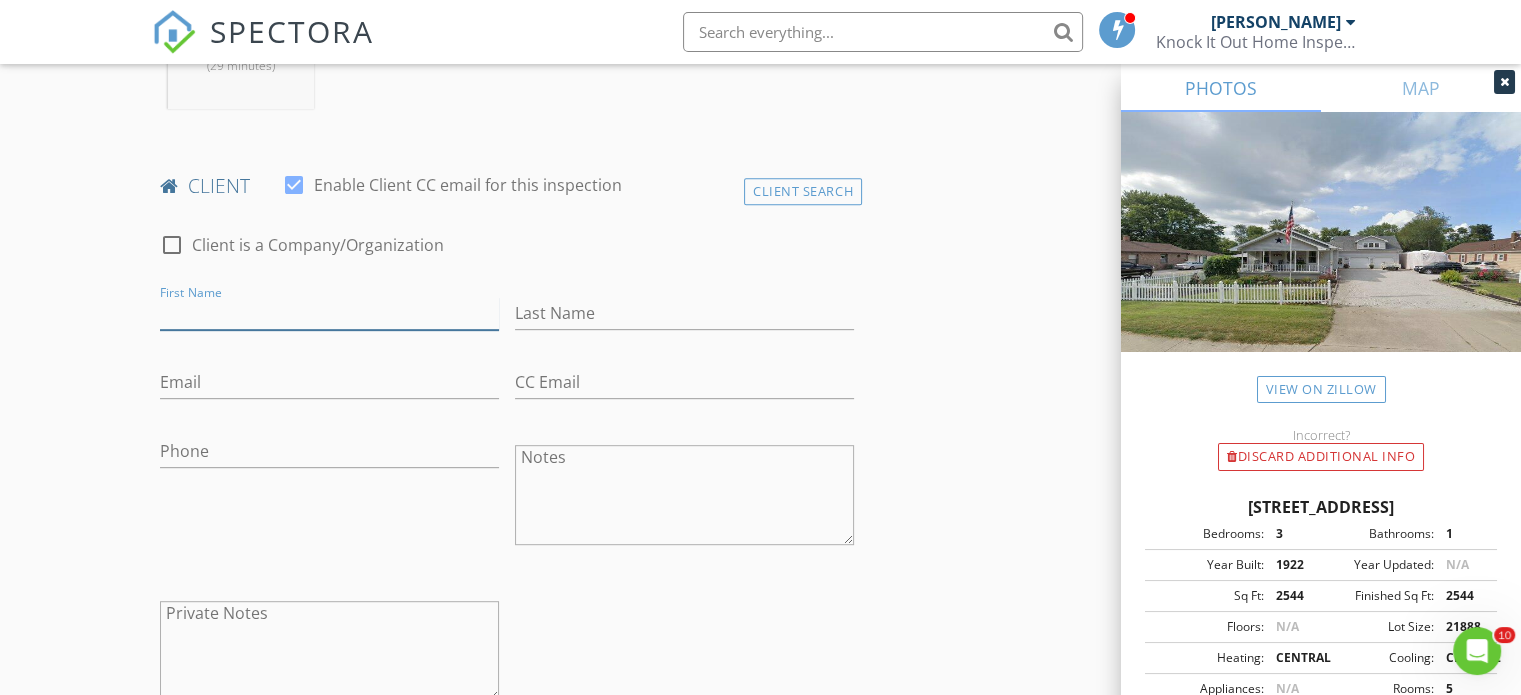 click on "First Name" at bounding box center [329, 313] 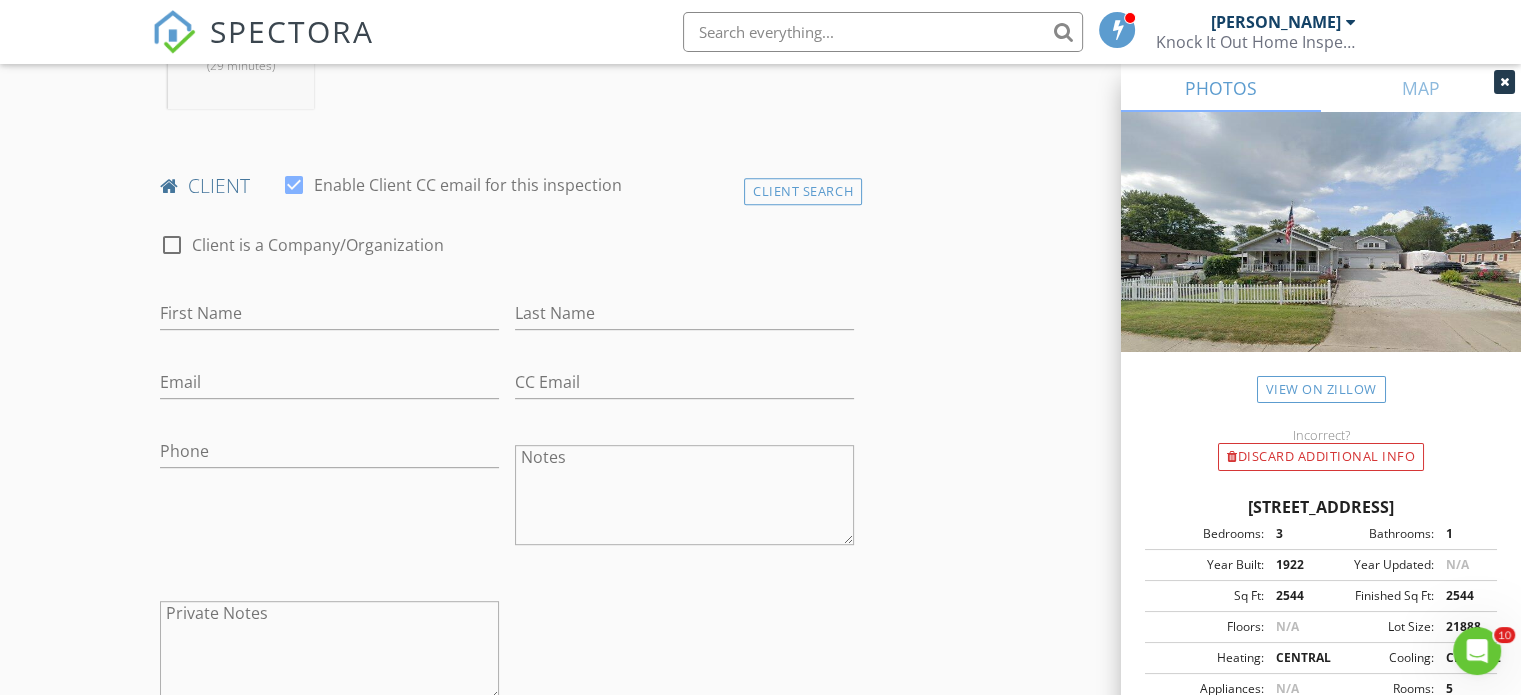 click on "First Name" at bounding box center [329, 315] 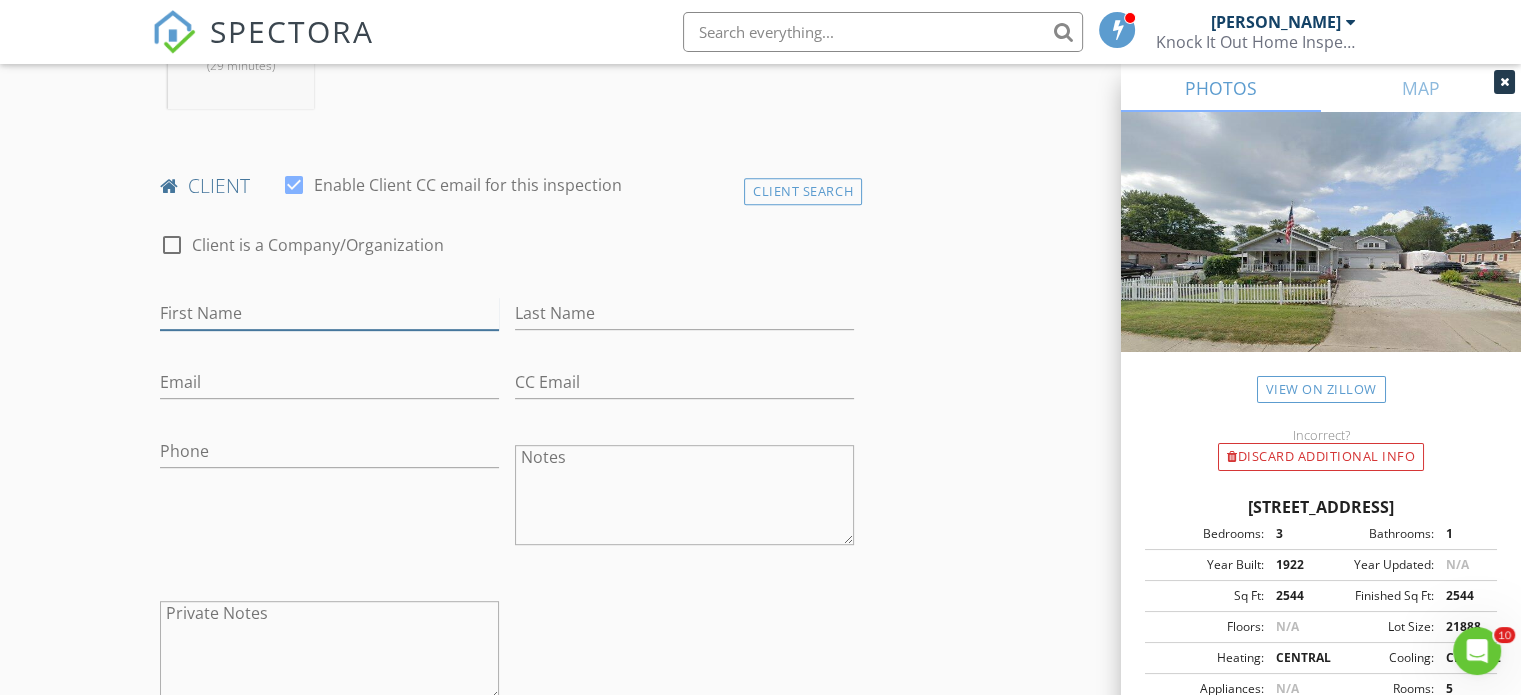 click on "First Name" at bounding box center [329, 313] 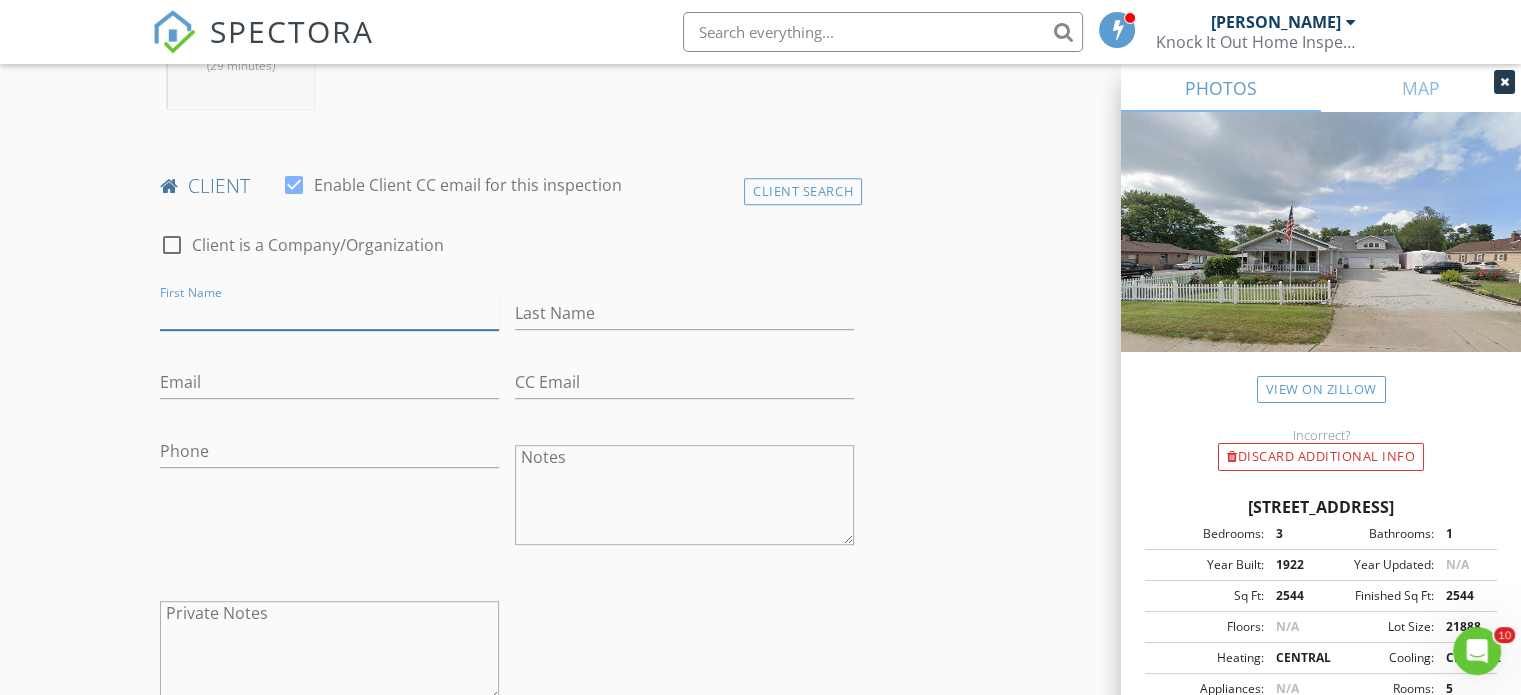 type on "c" 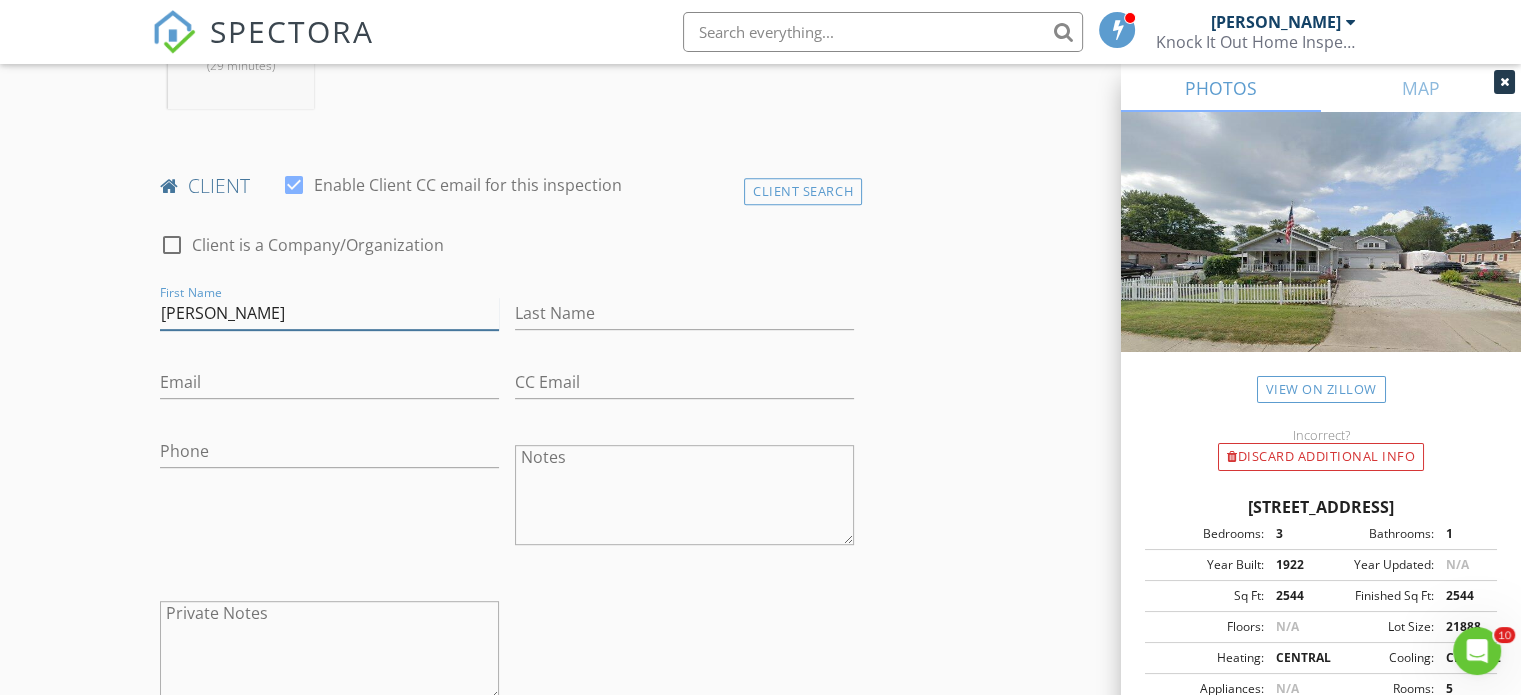 type on "[PERSON_NAME]" 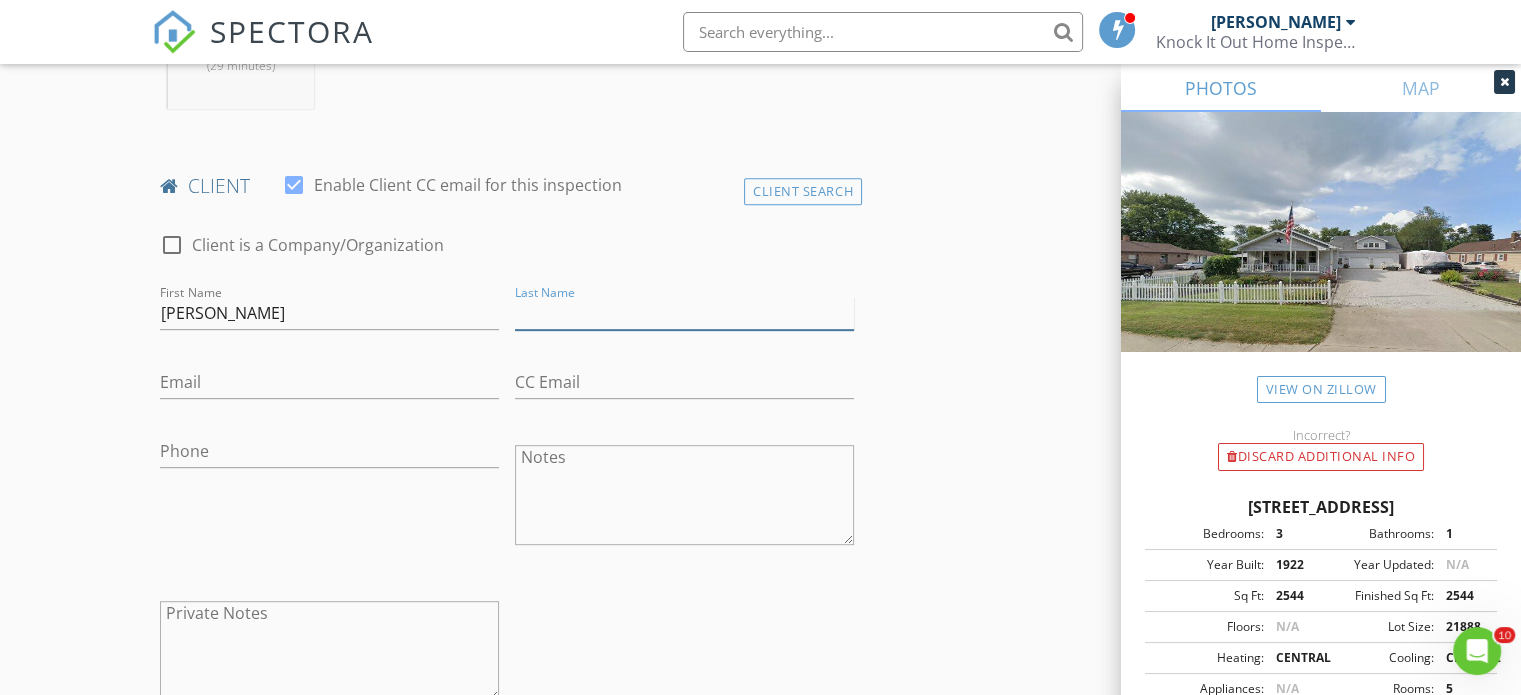click on "Last Name" at bounding box center (684, 313) 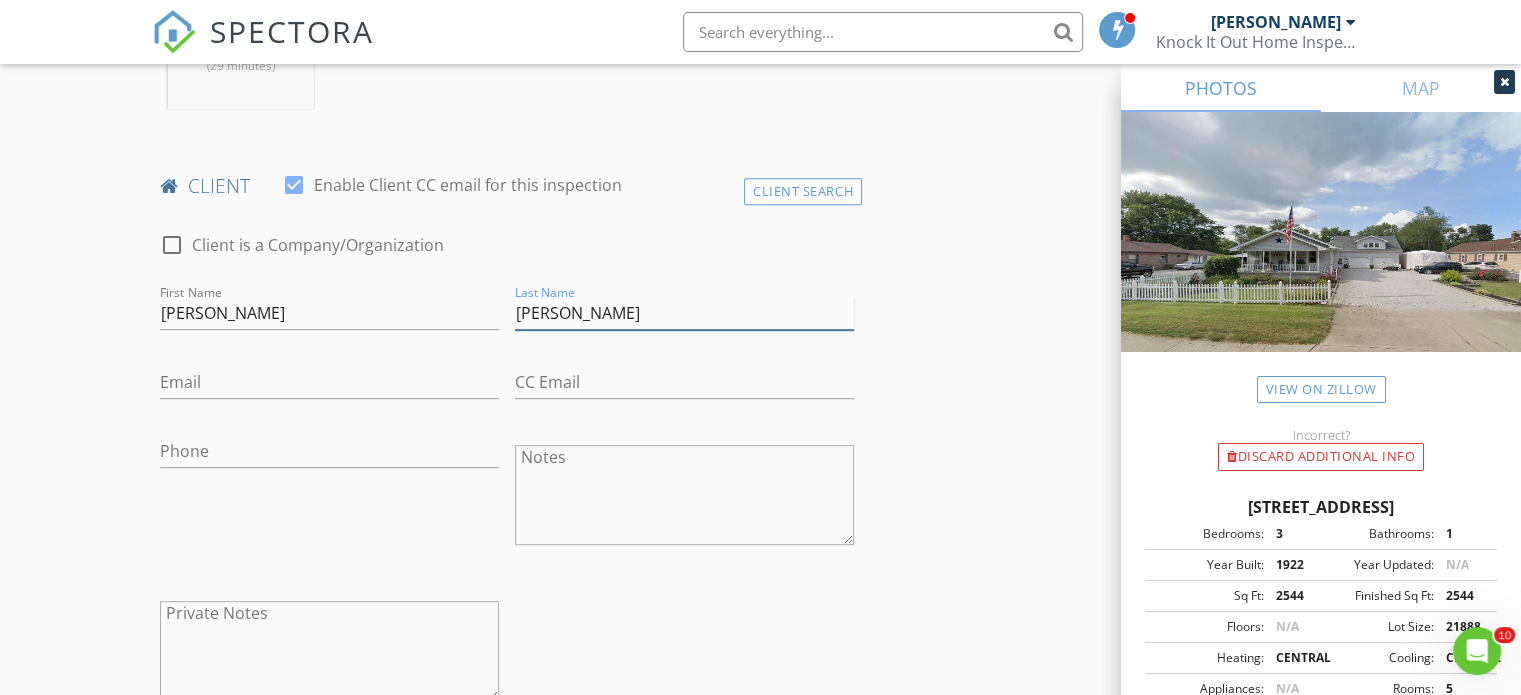 type on "[PERSON_NAME]" 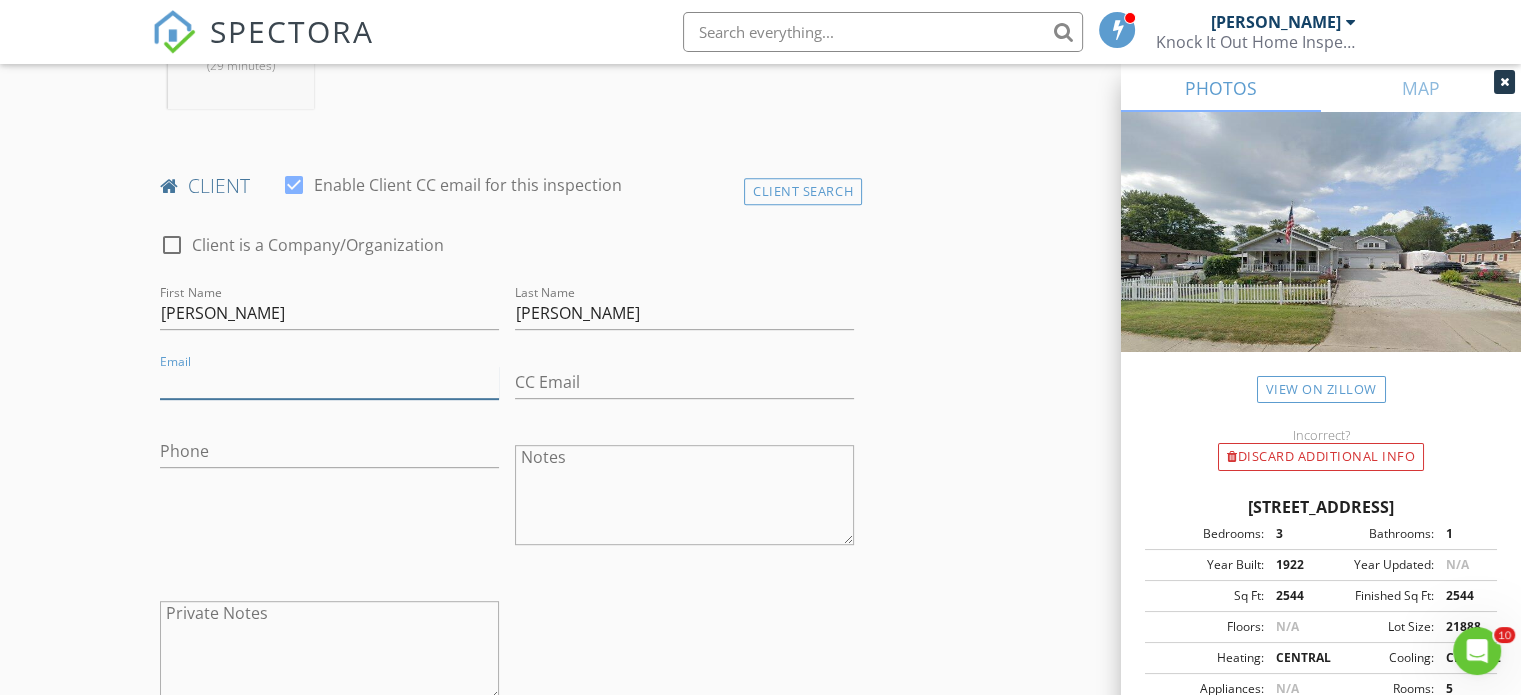 click on "Email" at bounding box center (329, 382) 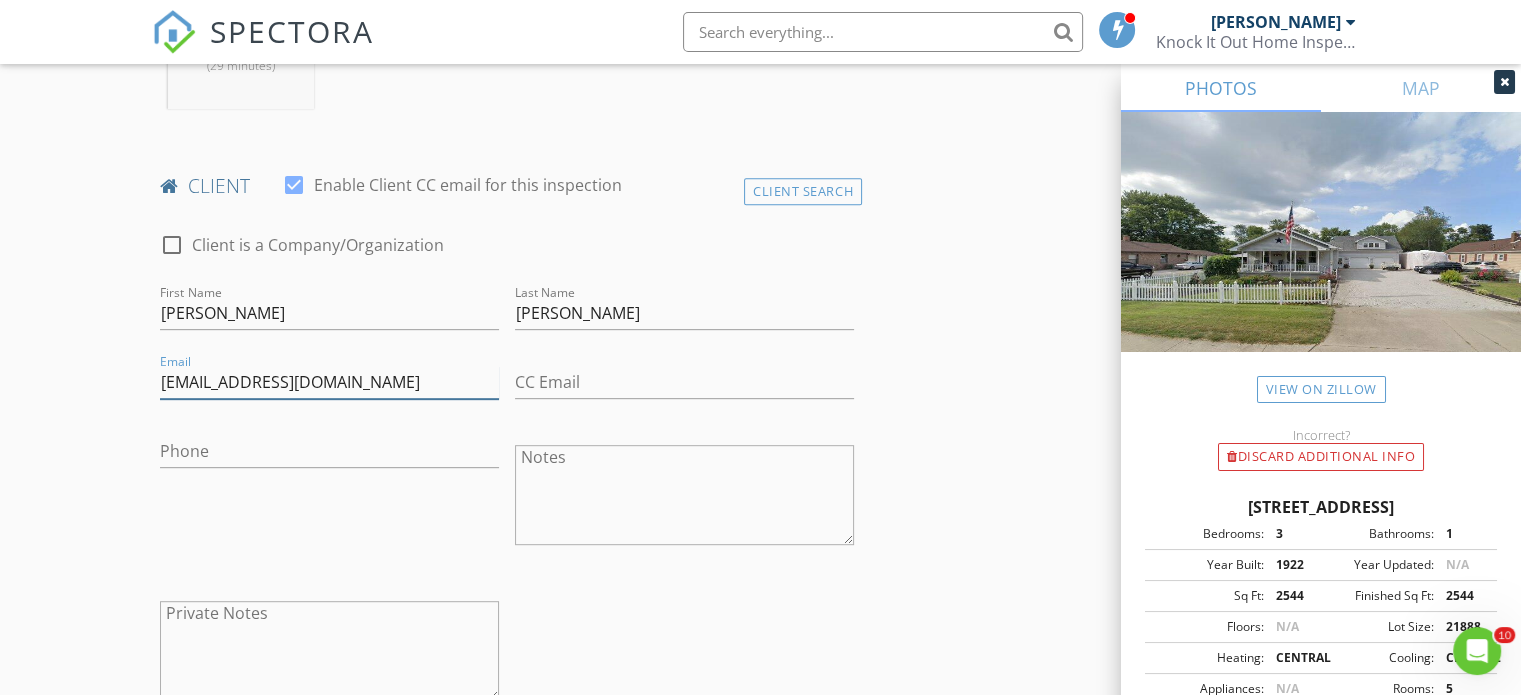 type on "[EMAIL_ADDRESS][DOMAIN_NAME]" 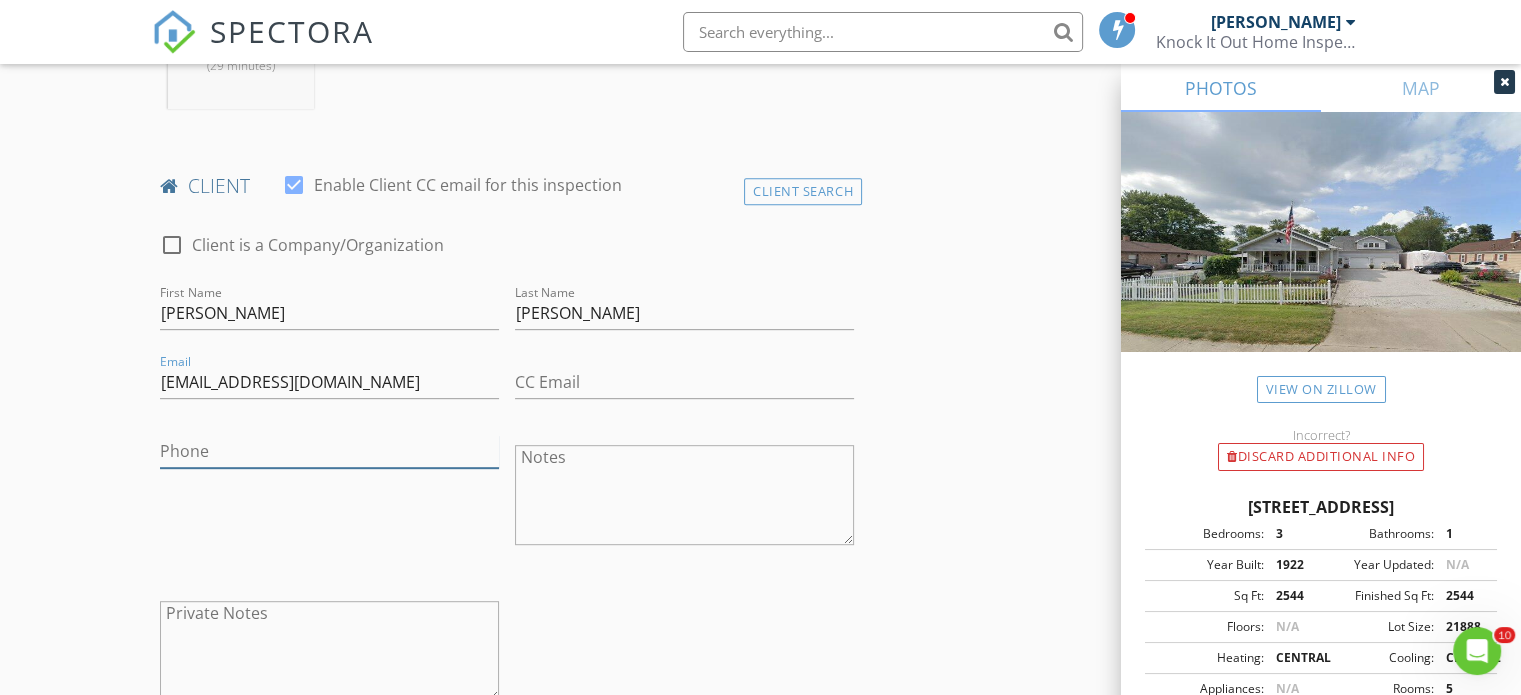 click on "Phone" at bounding box center [329, 451] 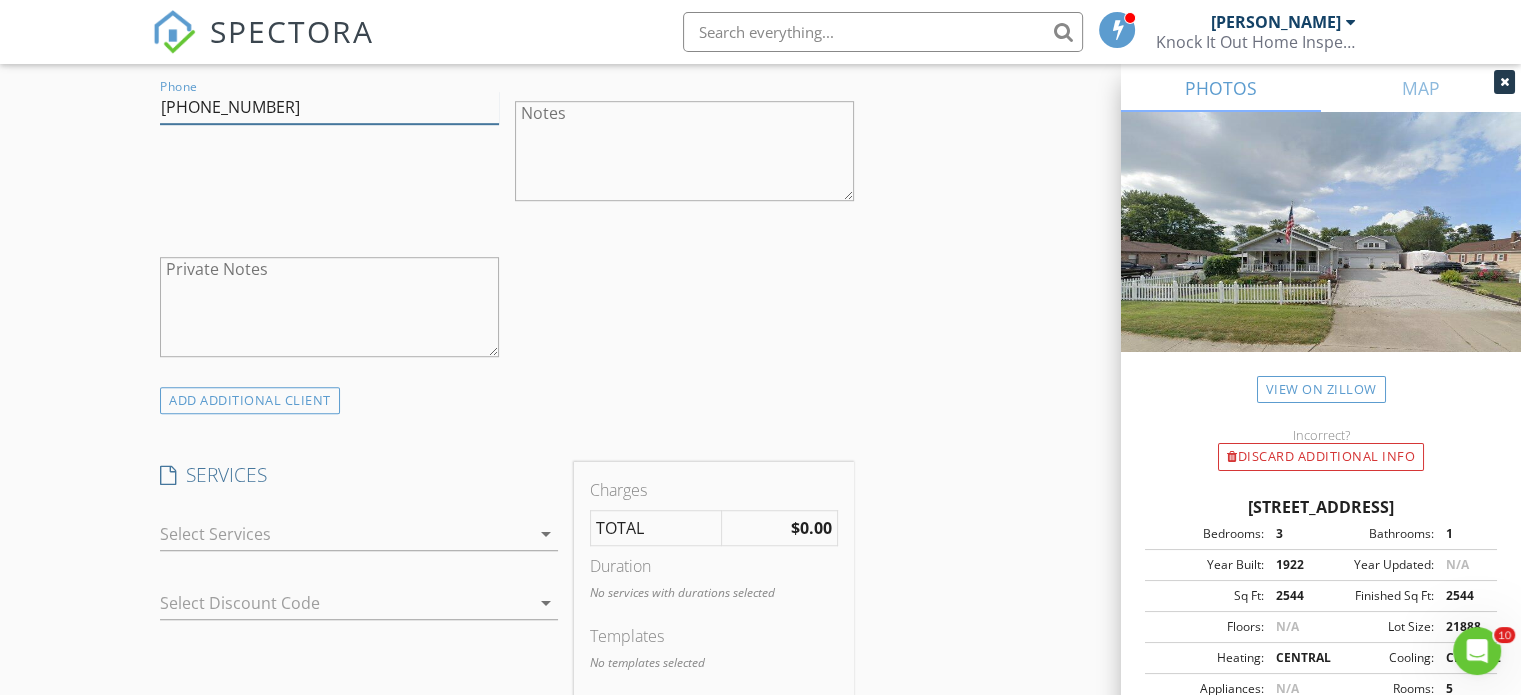 scroll, scrollTop: 1300, scrollLeft: 0, axis: vertical 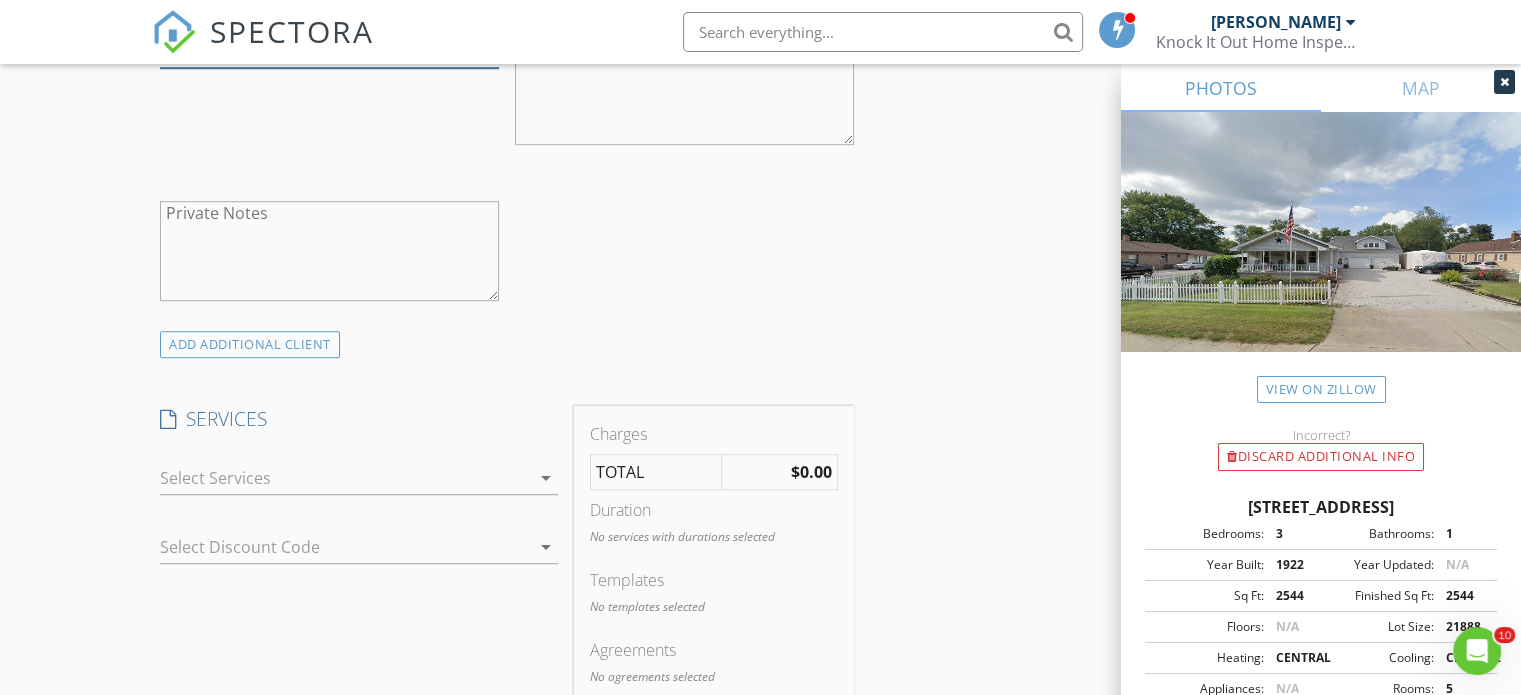 type on "[PHONE_NUMBER]" 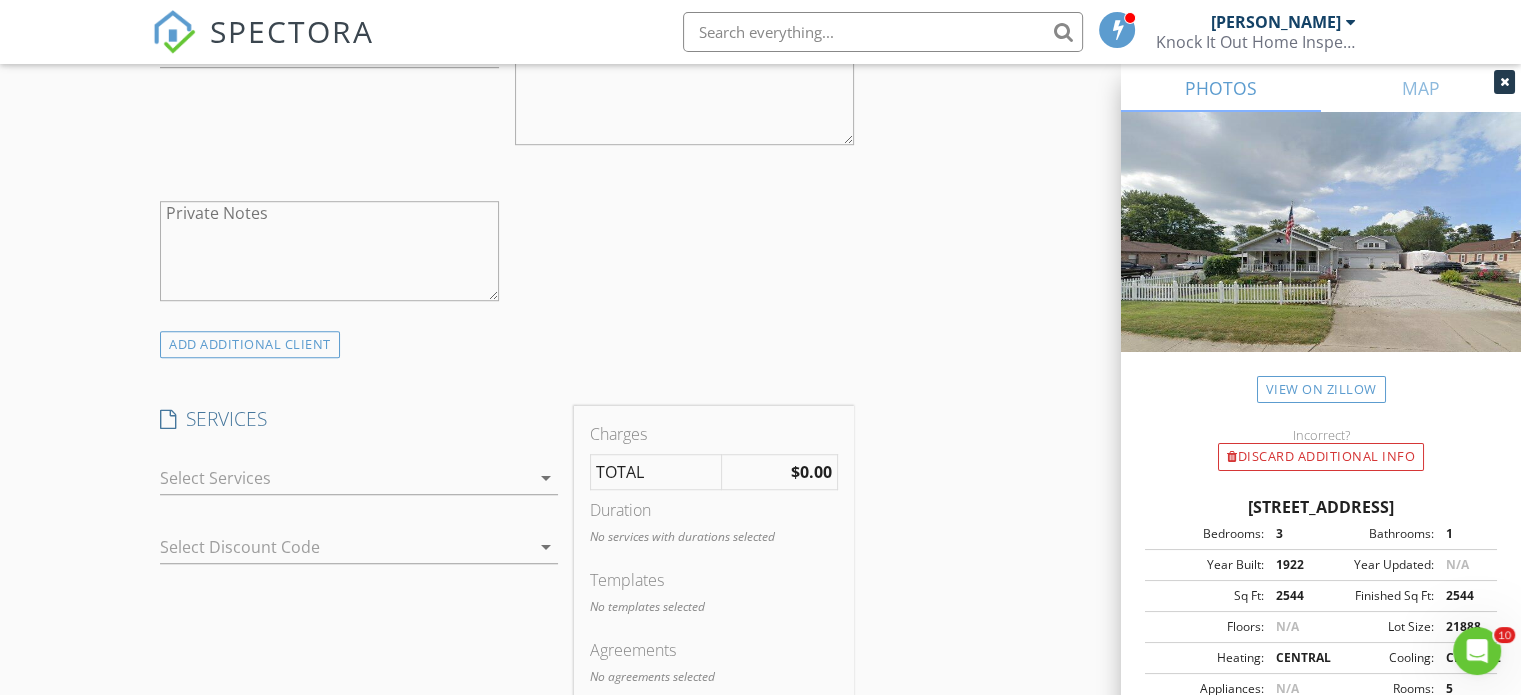 click at bounding box center [345, 478] 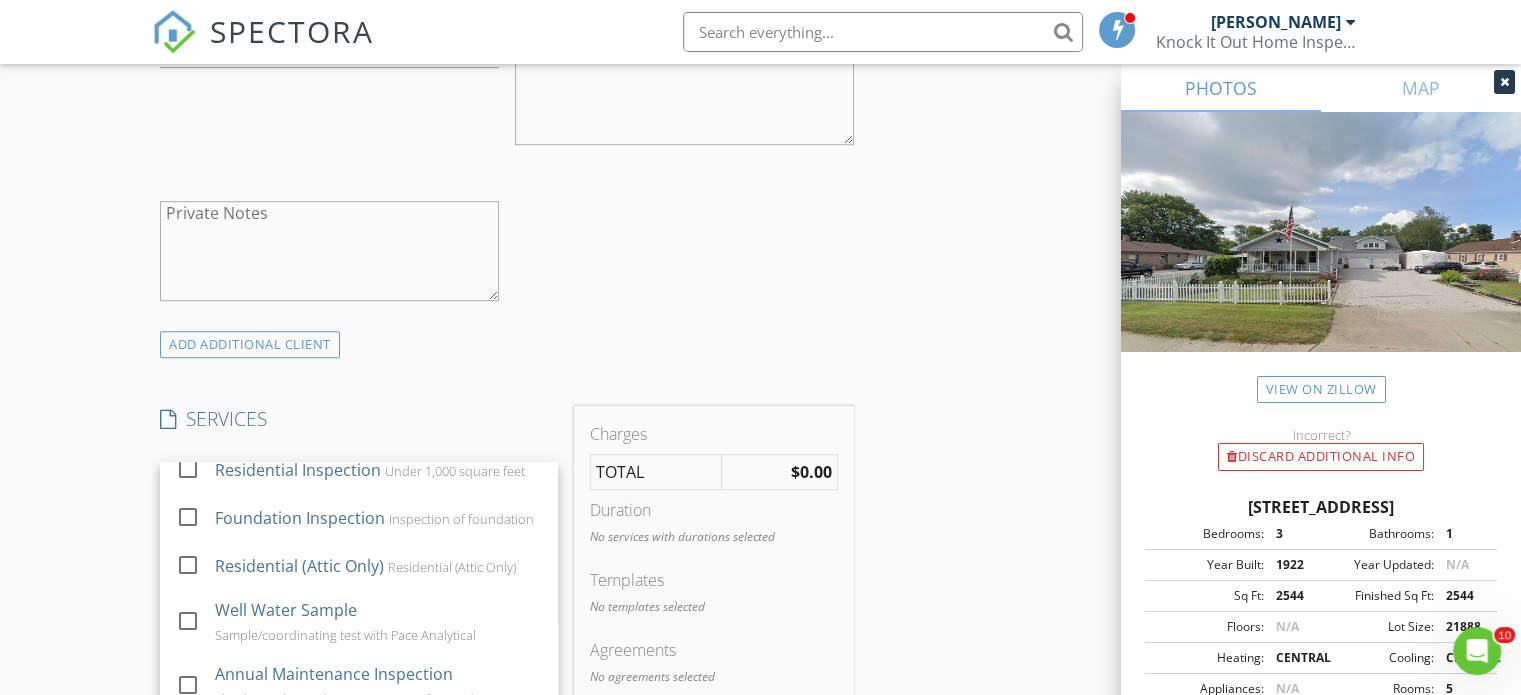scroll, scrollTop: 900, scrollLeft: 0, axis: vertical 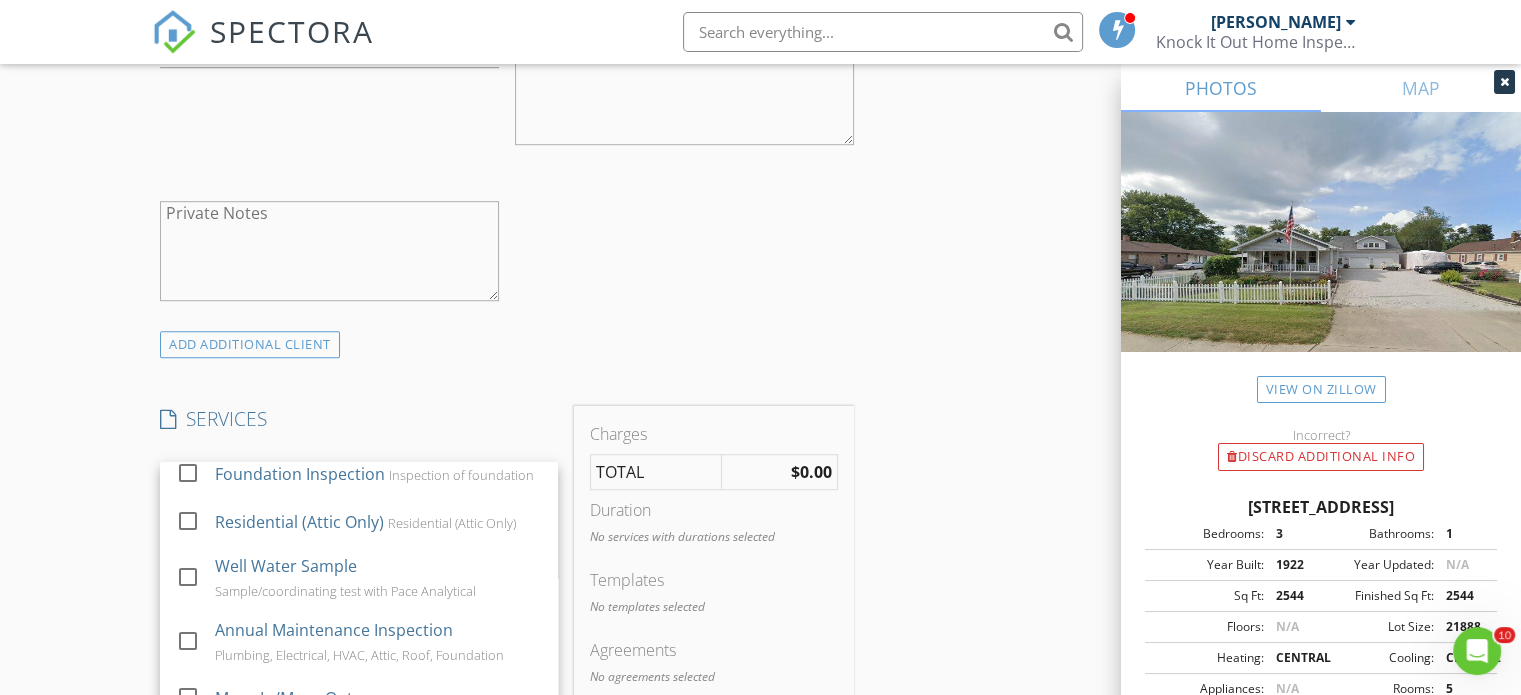 click at bounding box center (188, 425) 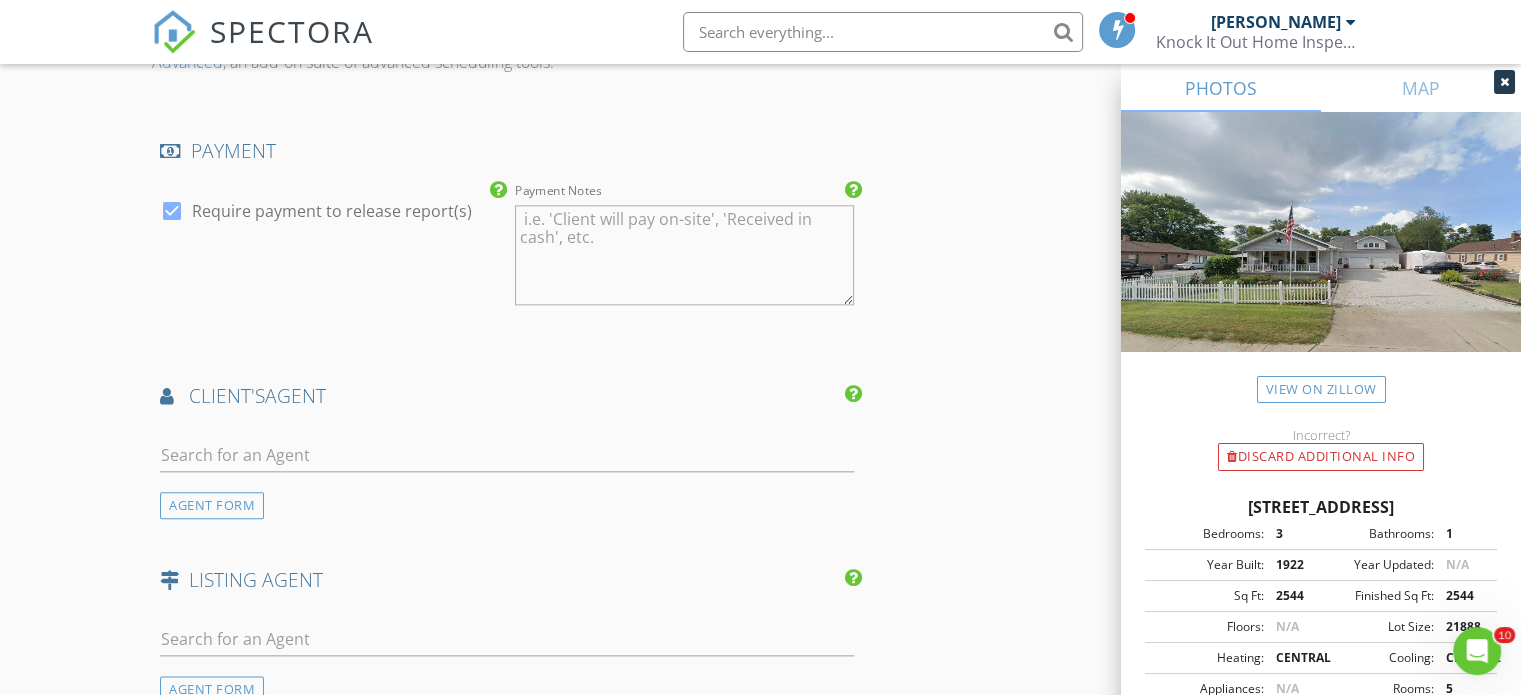 scroll, scrollTop: 2100, scrollLeft: 0, axis: vertical 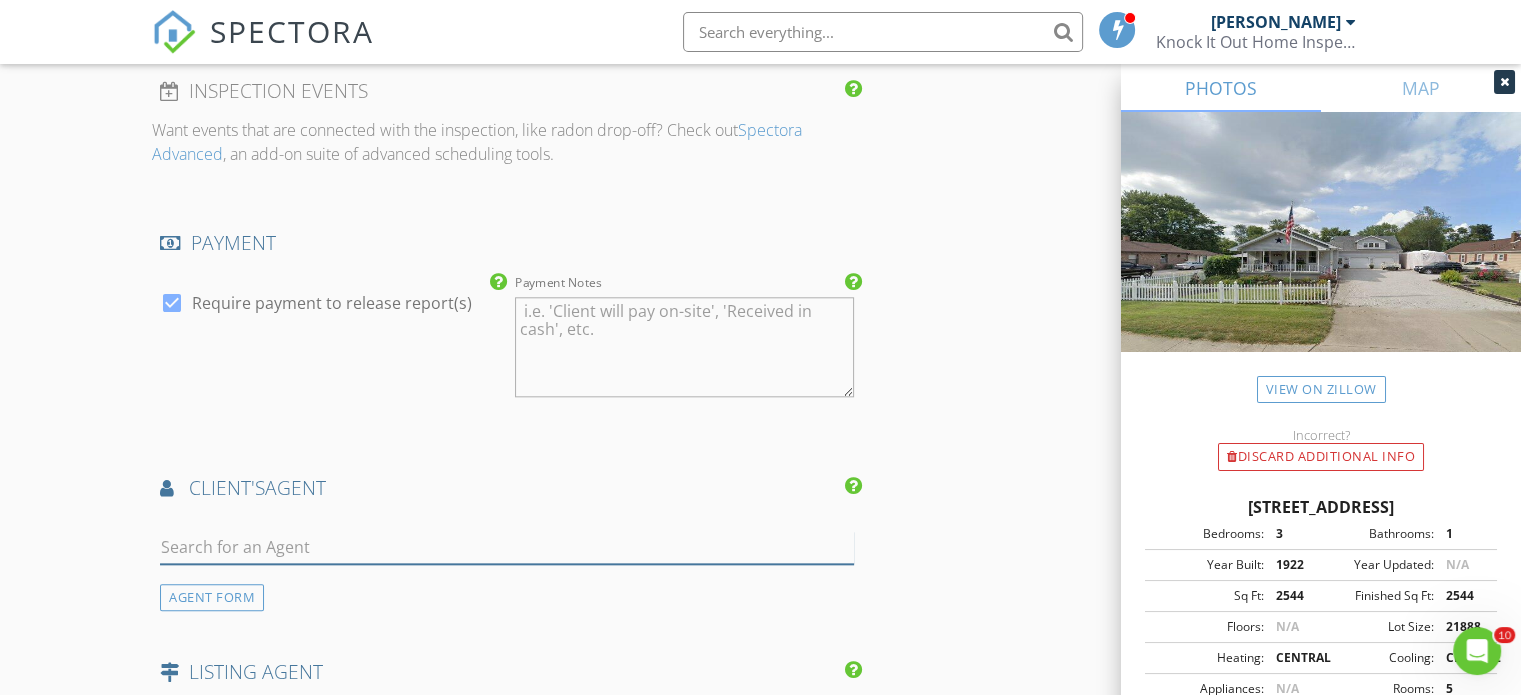 click at bounding box center (507, 547) 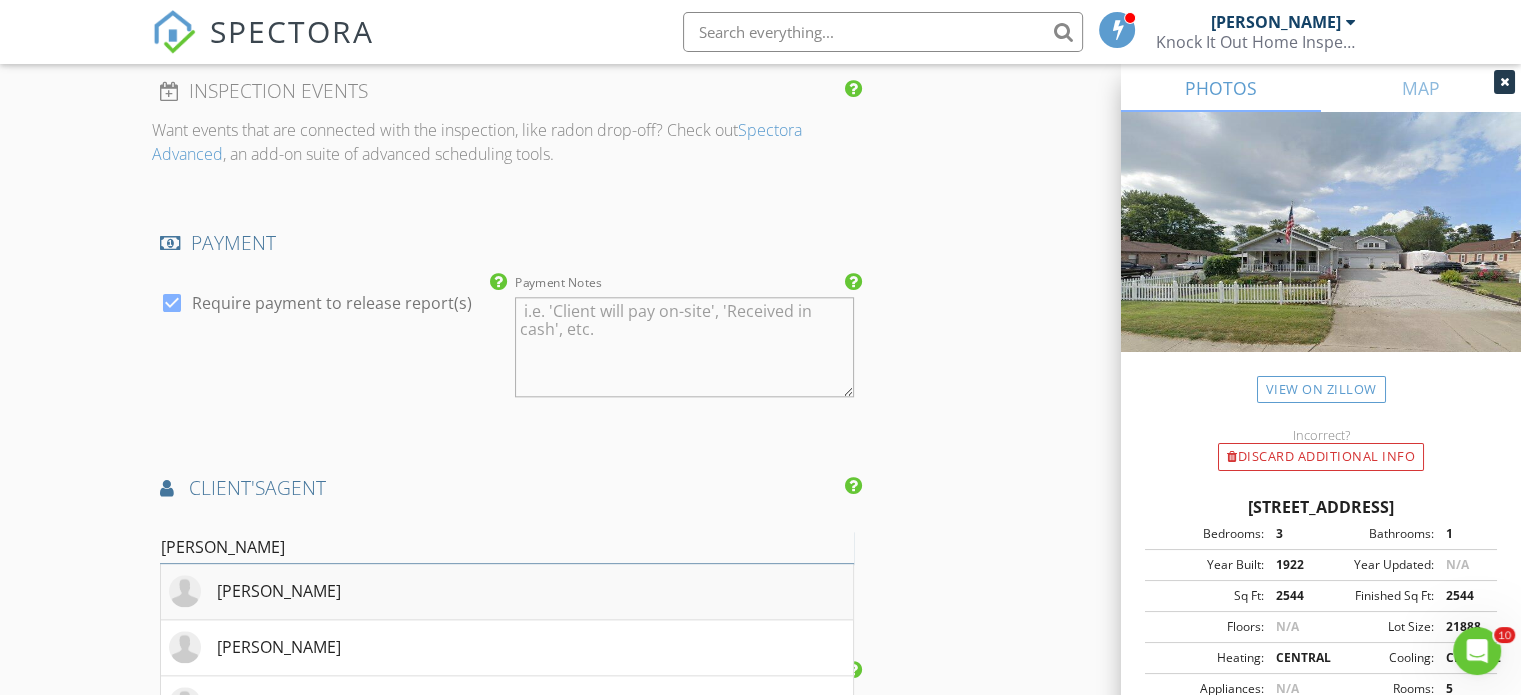 type on "[PERSON_NAME]" 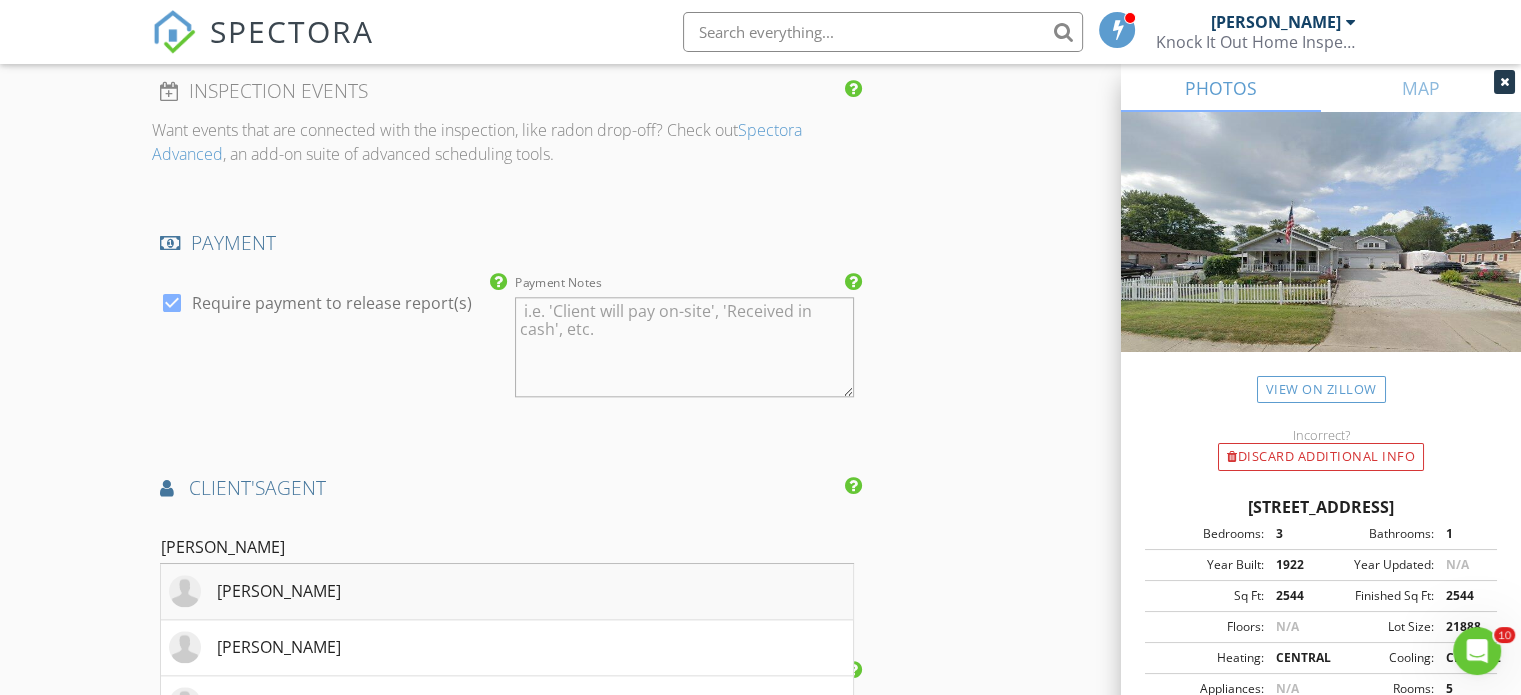 click on "[PERSON_NAME]" at bounding box center (279, 591) 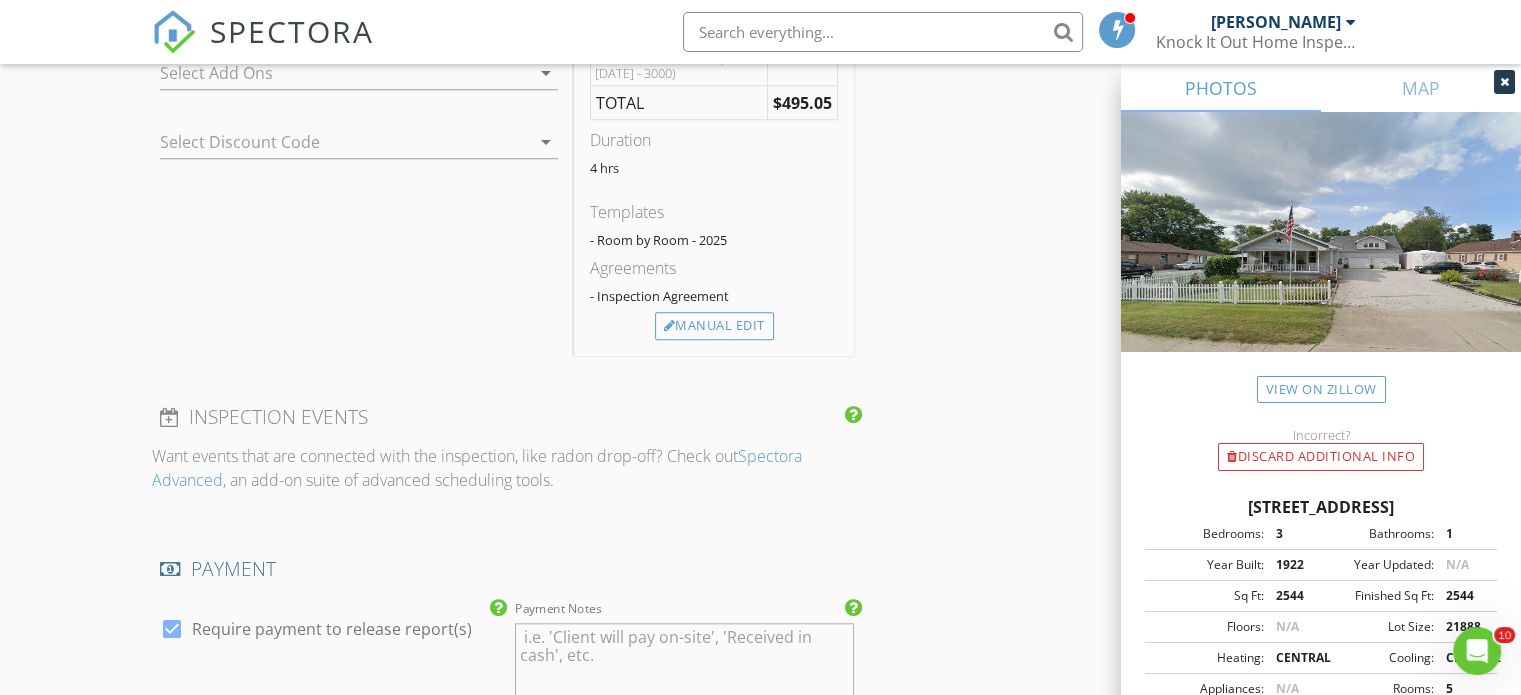 scroll, scrollTop: 1674, scrollLeft: 0, axis: vertical 